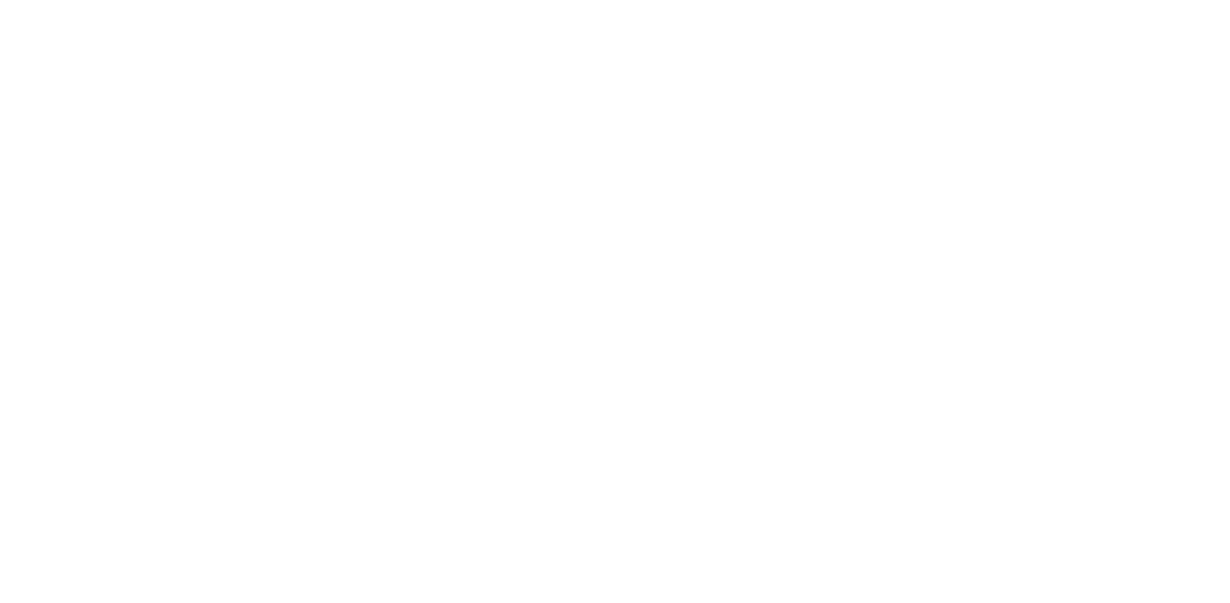 scroll, scrollTop: 0, scrollLeft: 0, axis: both 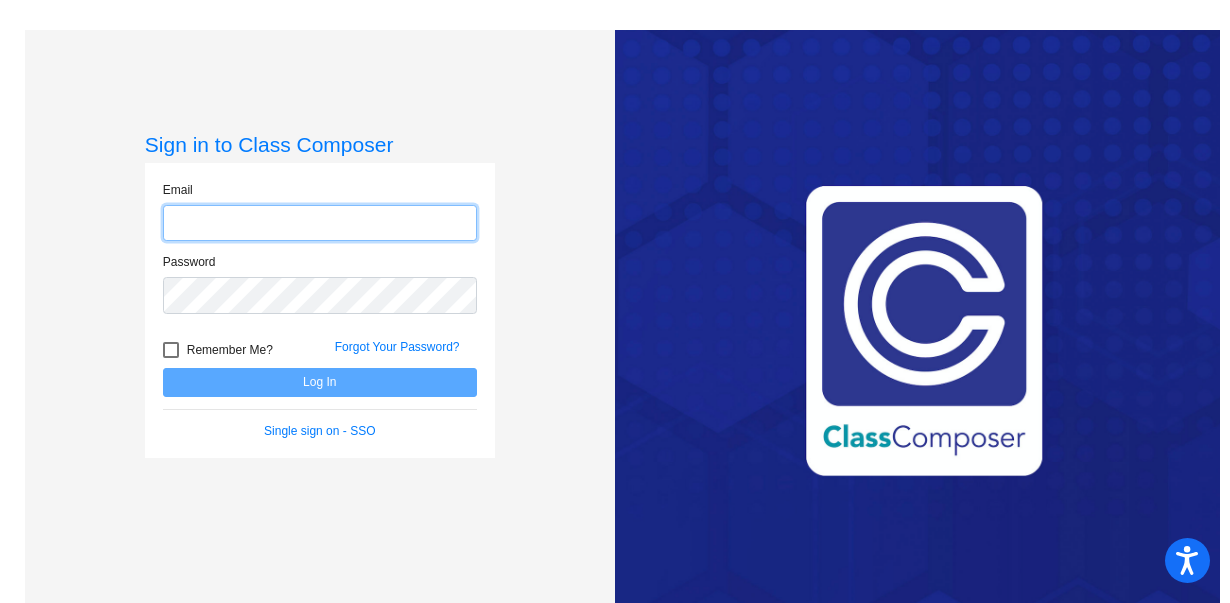 type on "[EMAIL_ADDRESS][PERSON_NAME][DOMAIN_NAME]" 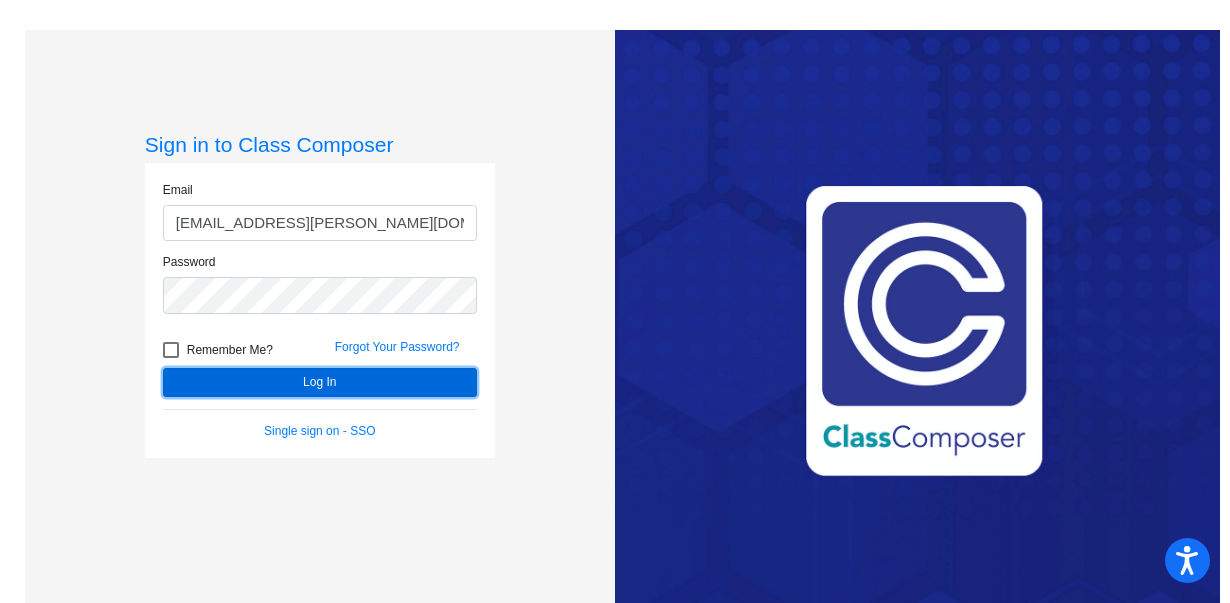 click on "Log In" 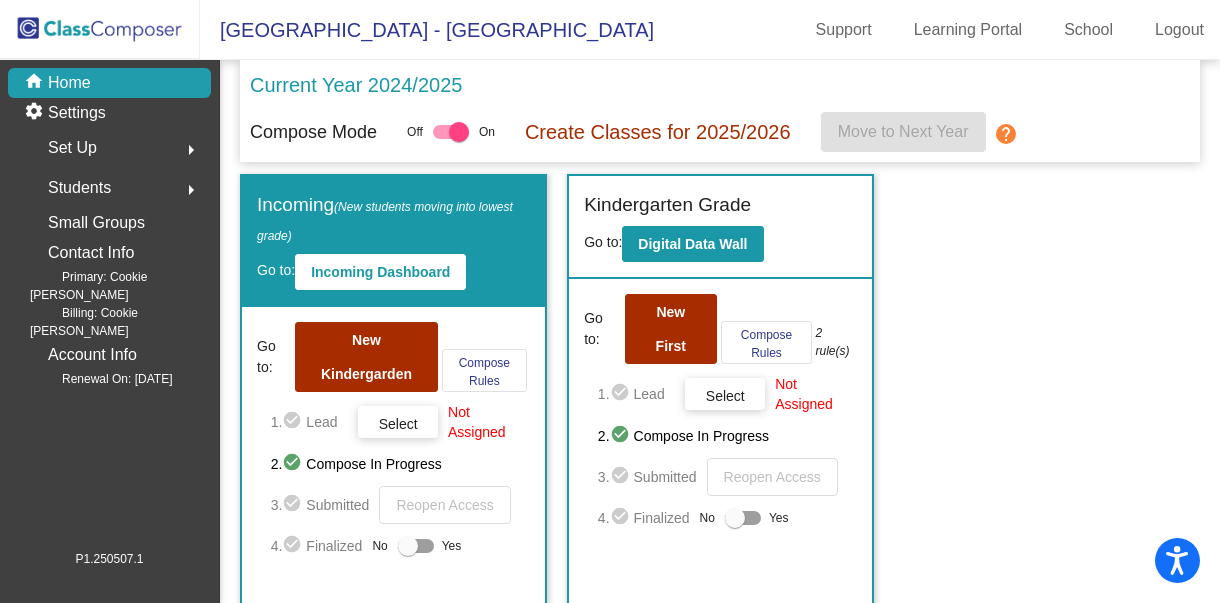 click on "Incoming   (New students moving into lowest grade) Go to:  Incoming Dashboard Go to:  New Kindergarden  Compose Rules     1.  check_circle  Lead   Select  Not Assigned  2.  check_circle  Compose In Progress   3.  check_circle  Submitted   Reopen Access   4.  check_circle  Finalized  No   Yes Kindergarten Grade Go to:  Digital Data Wall Go to:  New First  Compose Rules     2 rule(s)  1.  check_circle  Lead   Select  Not Assigned  2.  check_circle  Compose In Progress   3.  check_circle  Submitted   Reopen Access   4.  check_circle  Finalized  No   Yes First Grade Go to:  Digital Data Wall Go to:  New Second  Compose Rules     2 rule(s)  1.  check_circle  Lead   Select  Jennifer Heh  2.  check_circle  Compose In Progress   3.  check_circle  Submitted   Reopen Access   4.  check_circle  Finalized  No   Yes Second Grade Go to:  Digital Data Wall Go to:  New Third  Compose Rules     2 rule(s)  1.  check_circle  Lead   Select  Devon Tescher  2.  check_circle  Compose In Progress   3.  check_circle  4.  No" 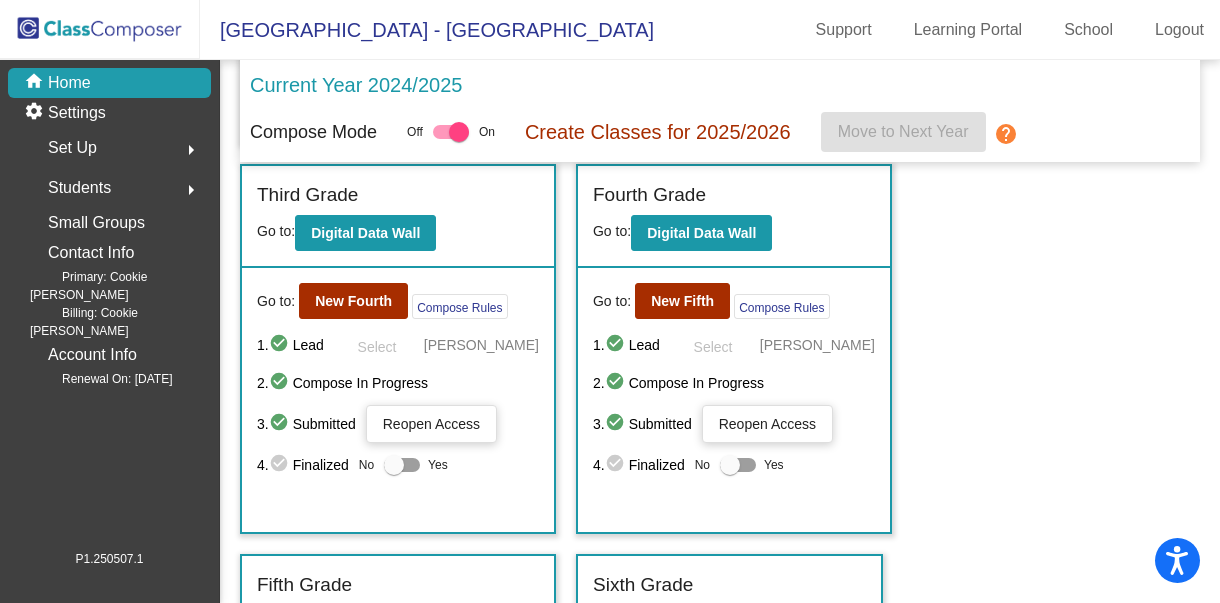 scroll, scrollTop: 899, scrollLeft: 0, axis: vertical 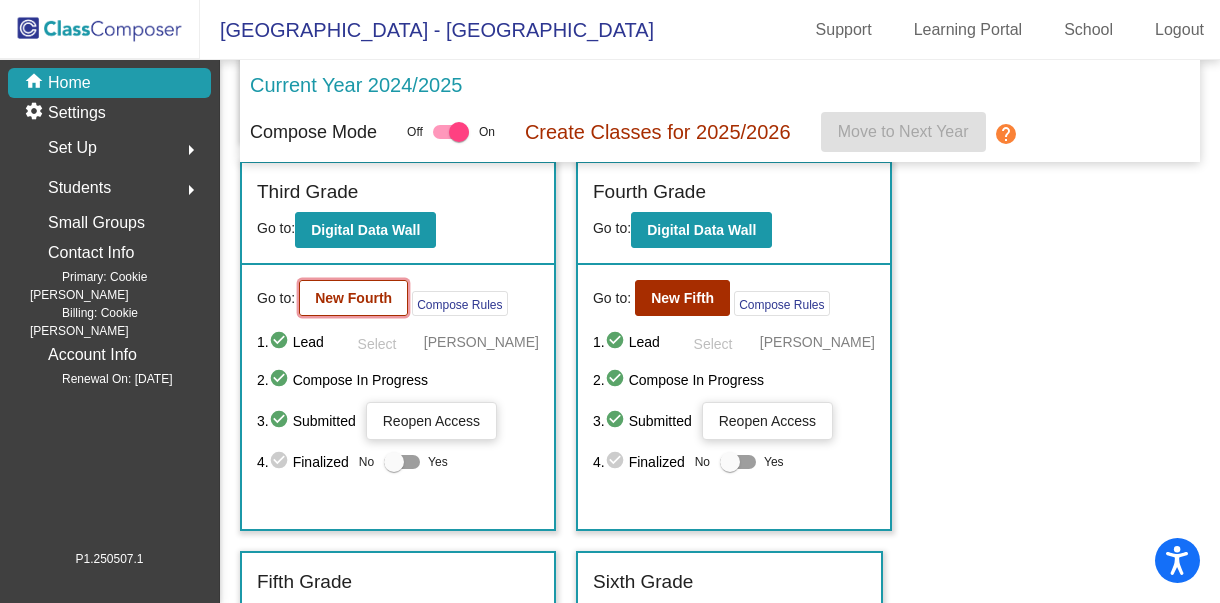 click on "New Fourth" 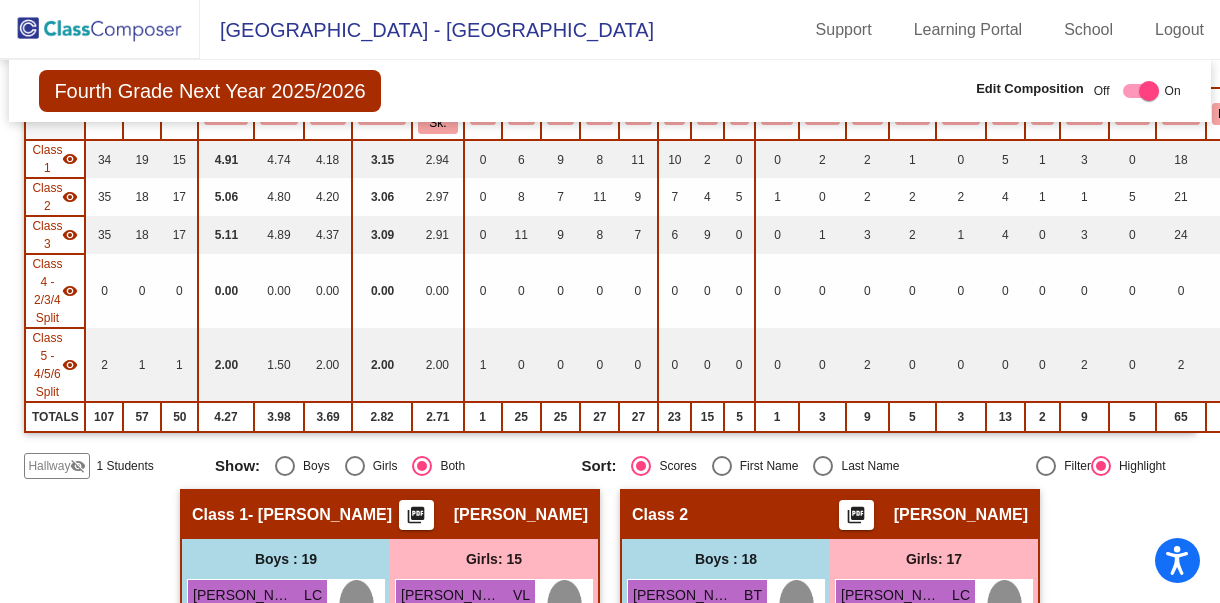 scroll, scrollTop: 0, scrollLeft: 0, axis: both 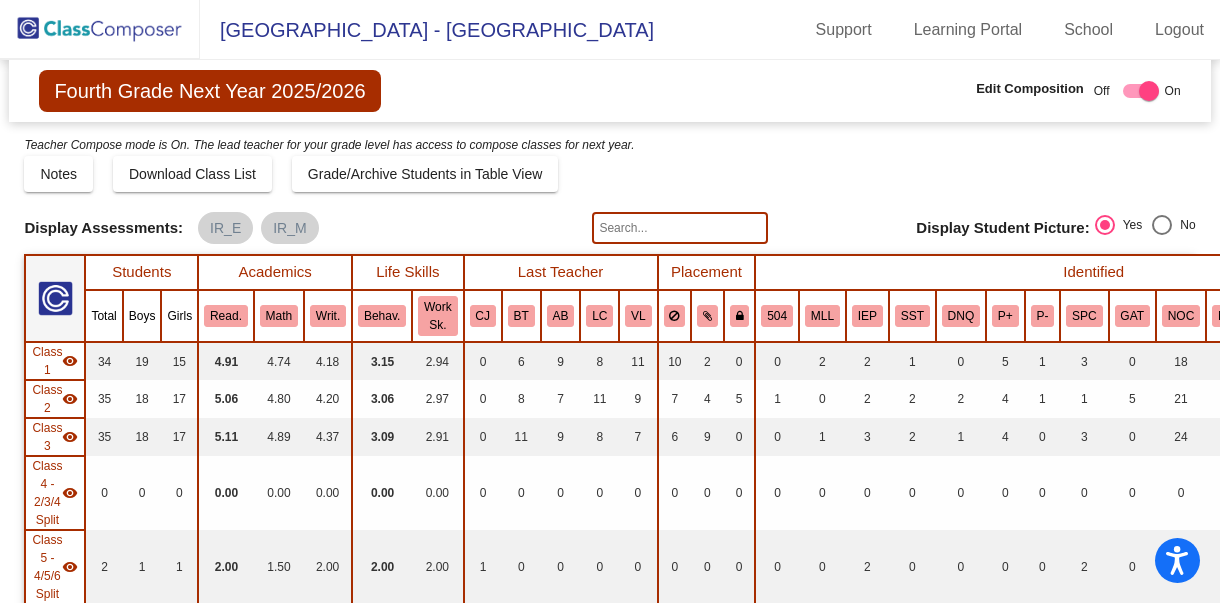 click 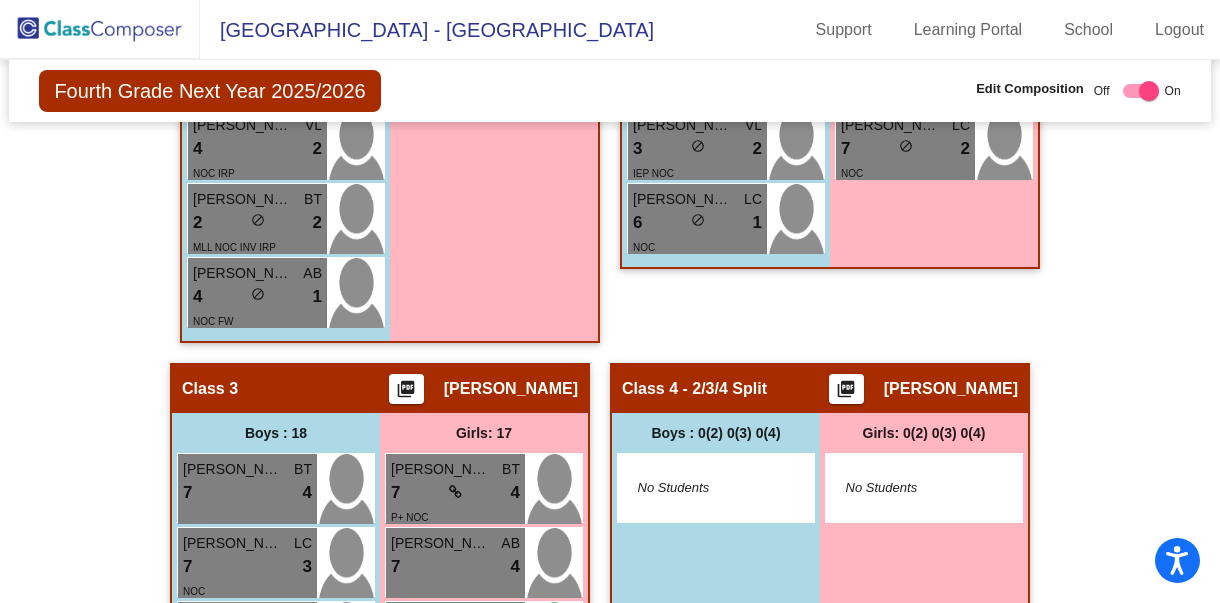 scroll, scrollTop: 0, scrollLeft: 0, axis: both 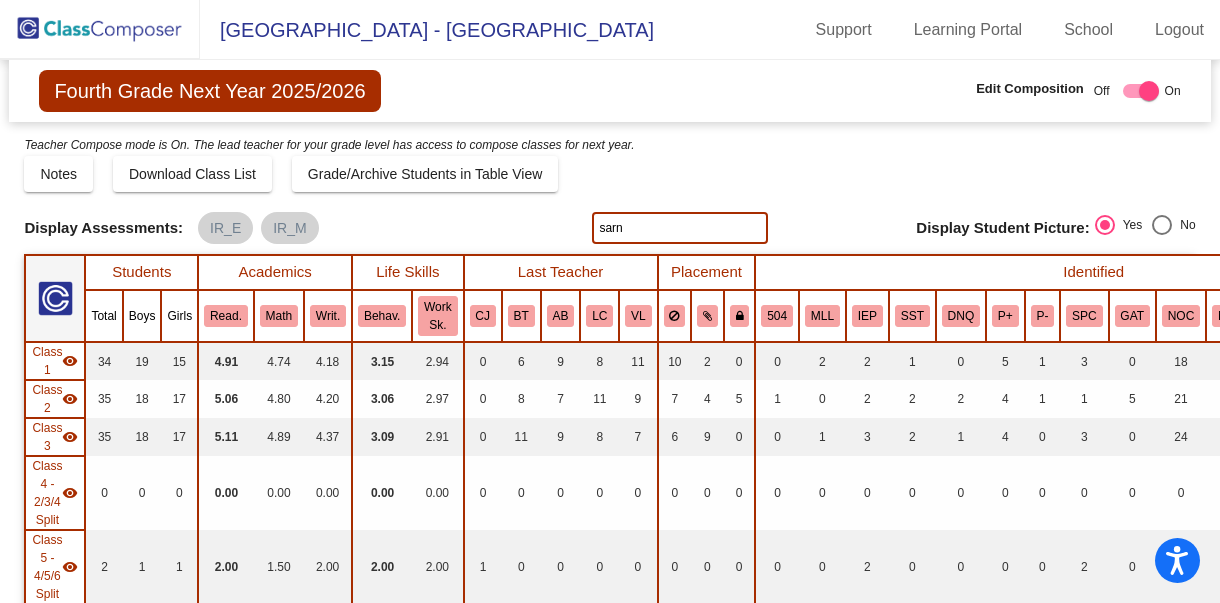 click on "sarn" 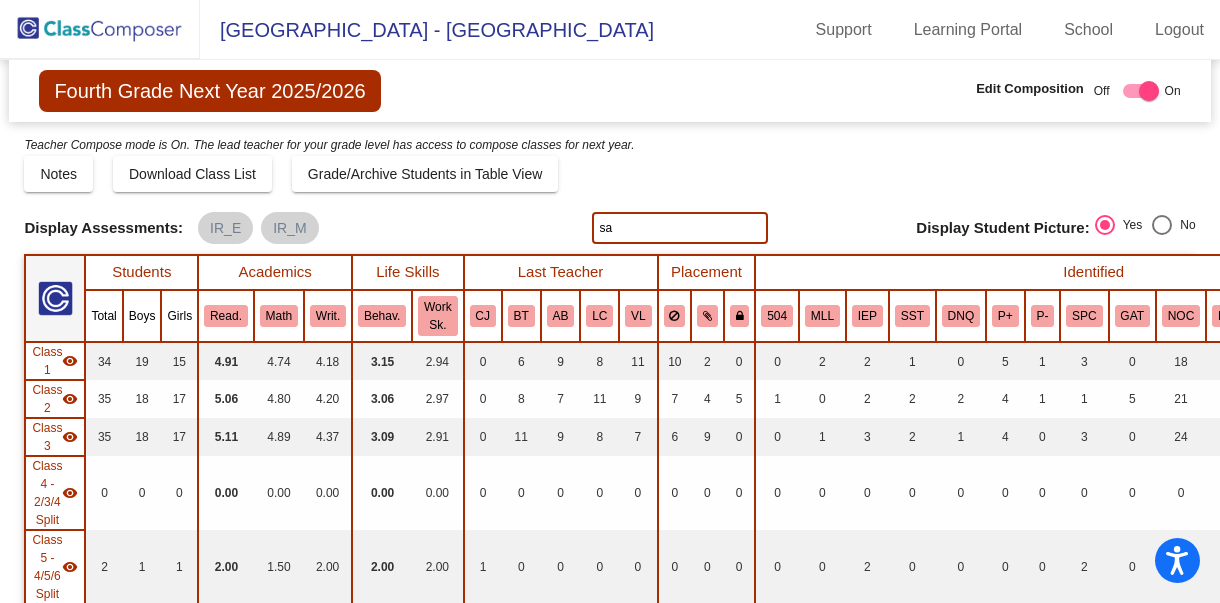 type on "s" 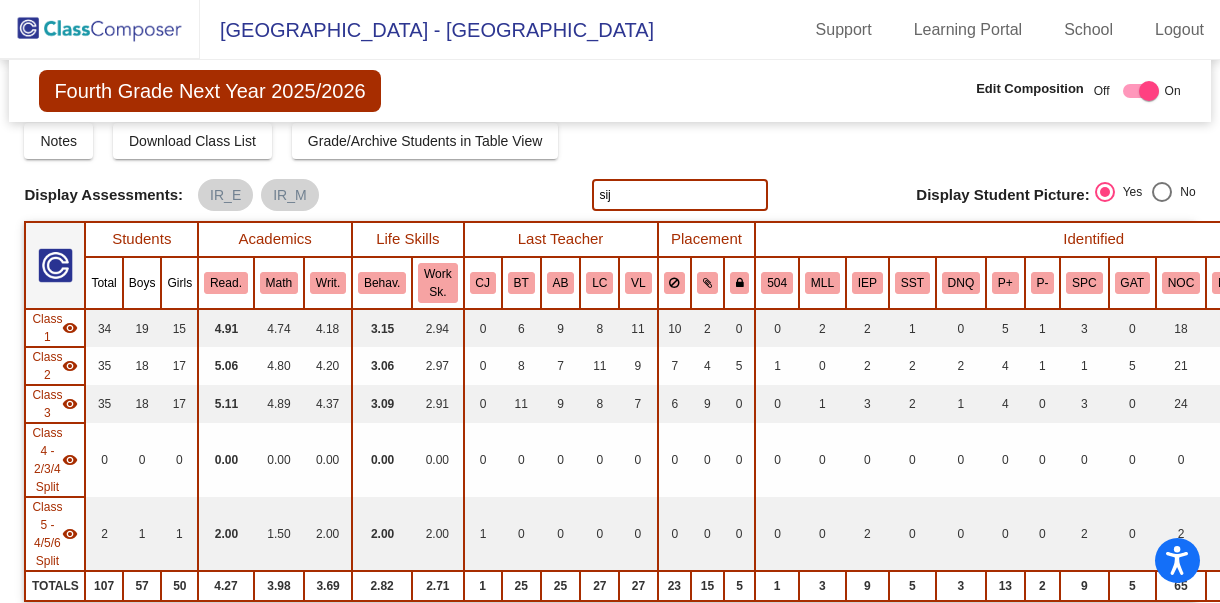 scroll, scrollTop: 0, scrollLeft: 0, axis: both 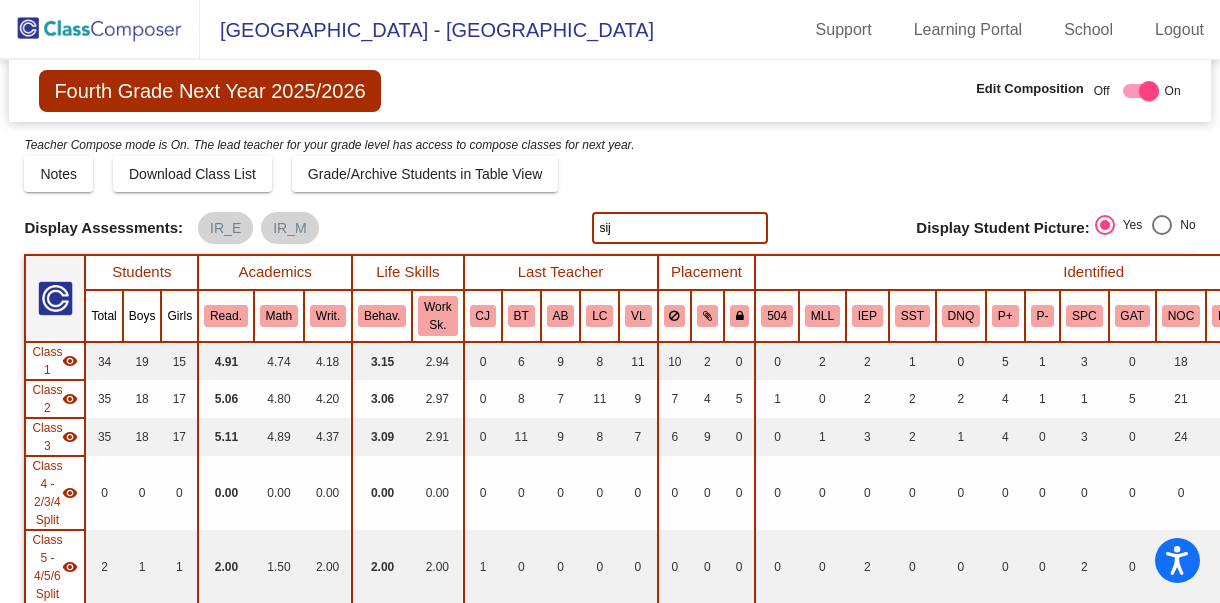 click on "sij" 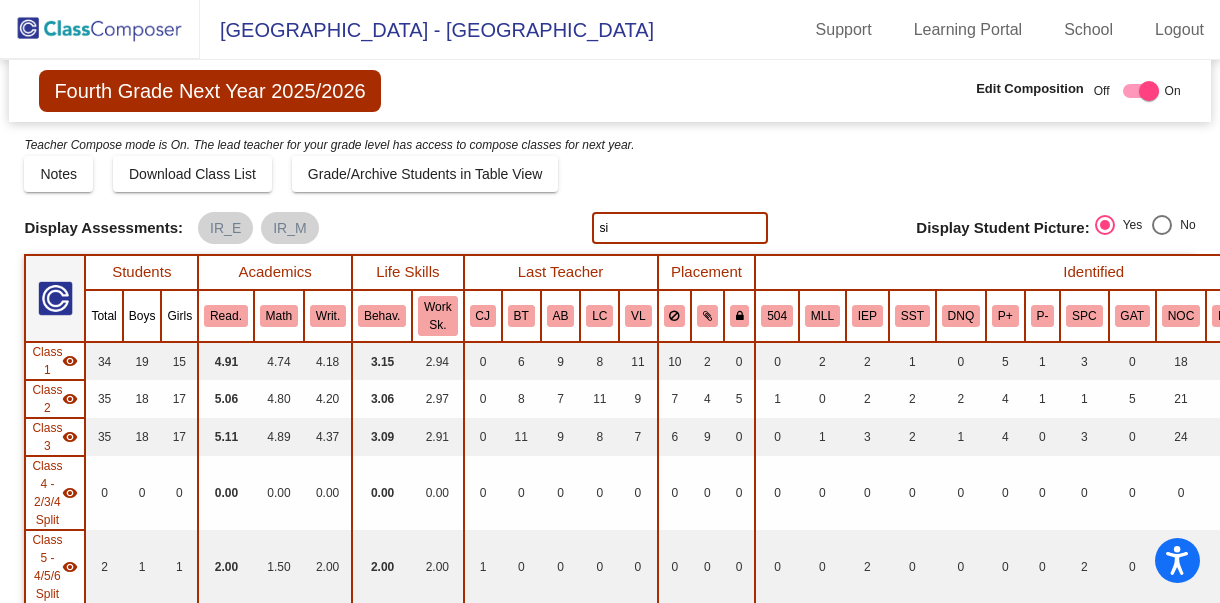 type on "s" 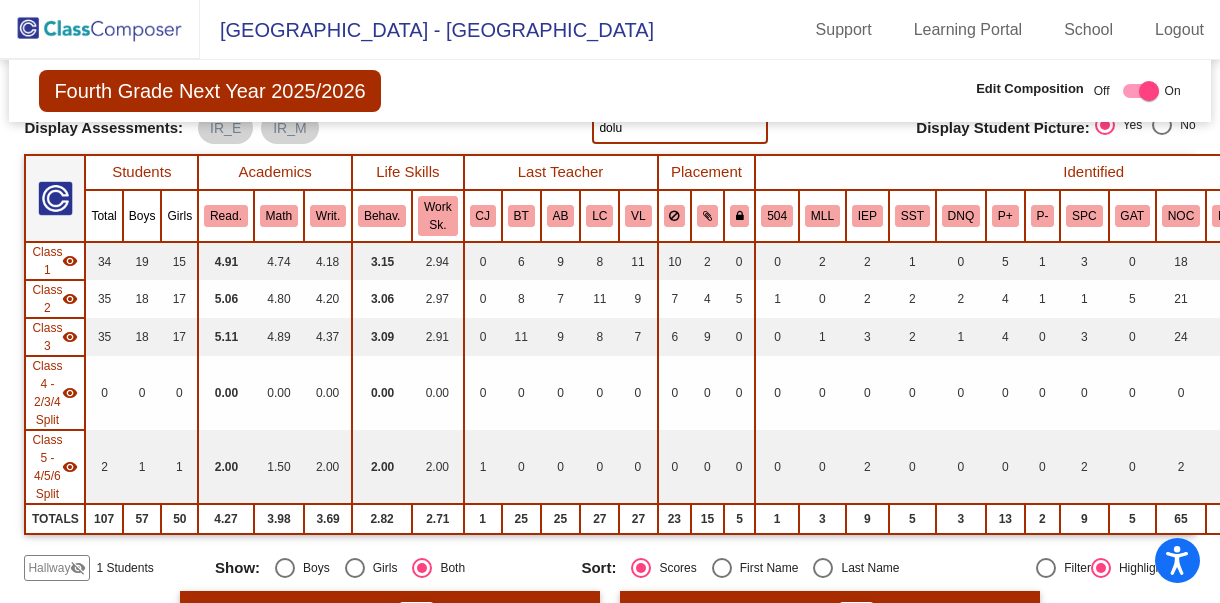 scroll, scrollTop: 109, scrollLeft: 0, axis: vertical 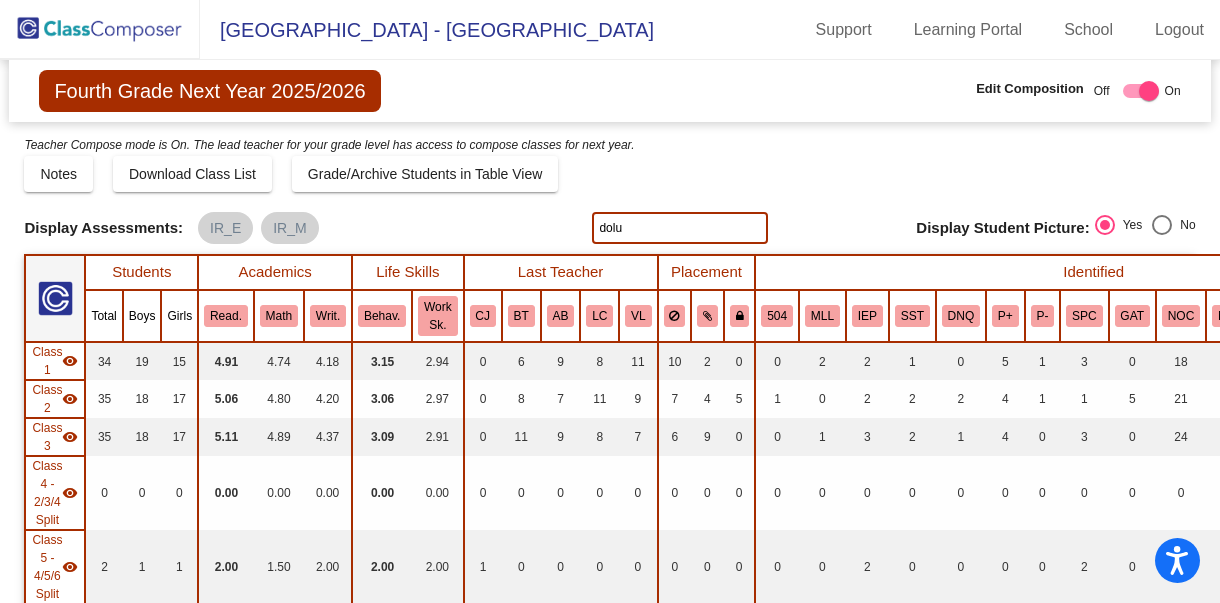 click on "dolu" 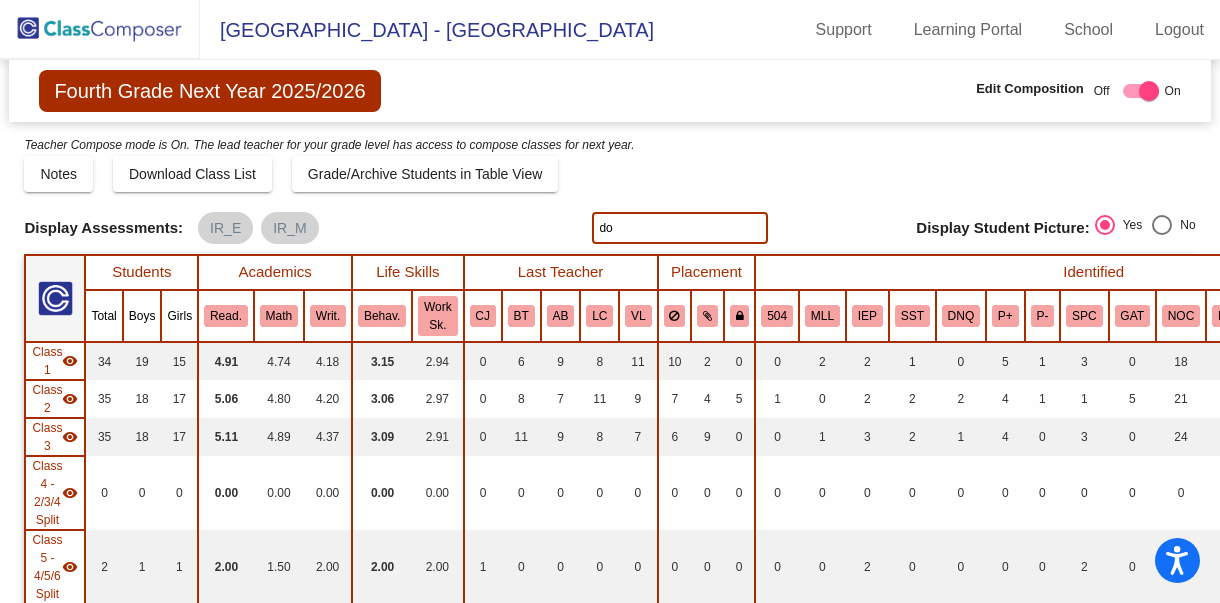 type on "d" 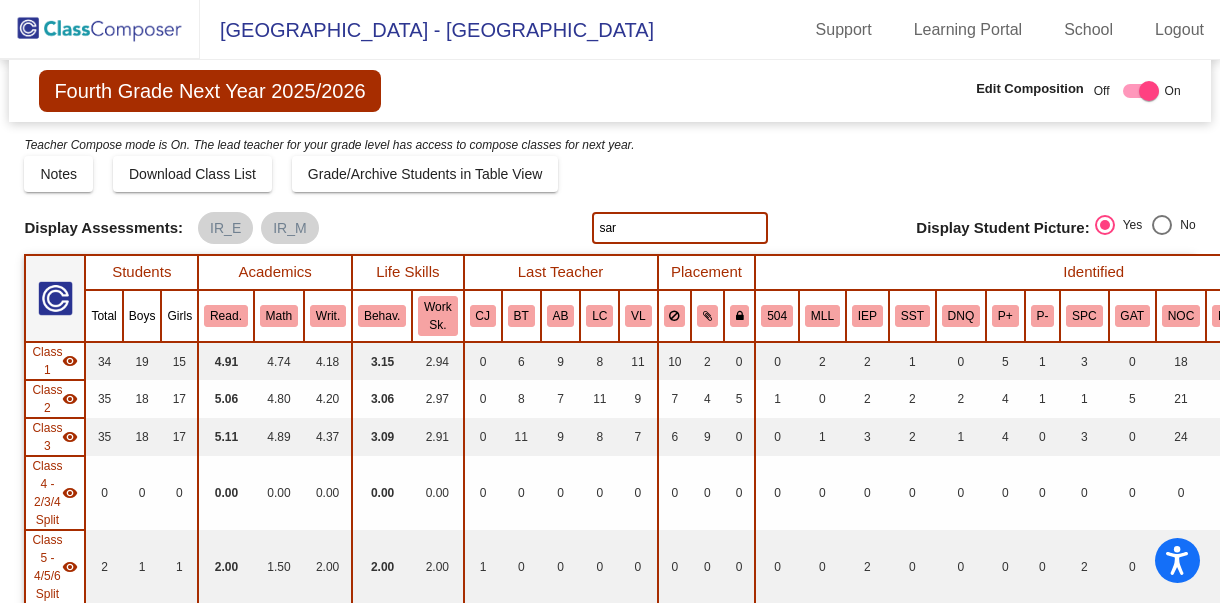 type on "sar" 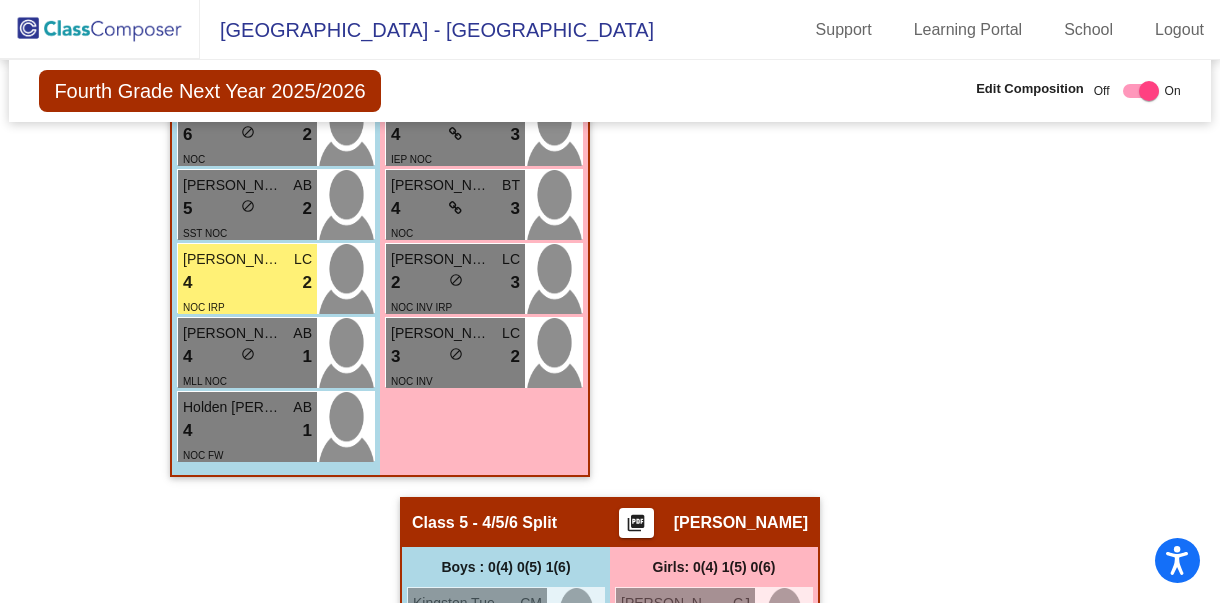 scroll, scrollTop: 3177, scrollLeft: 0, axis: vertical 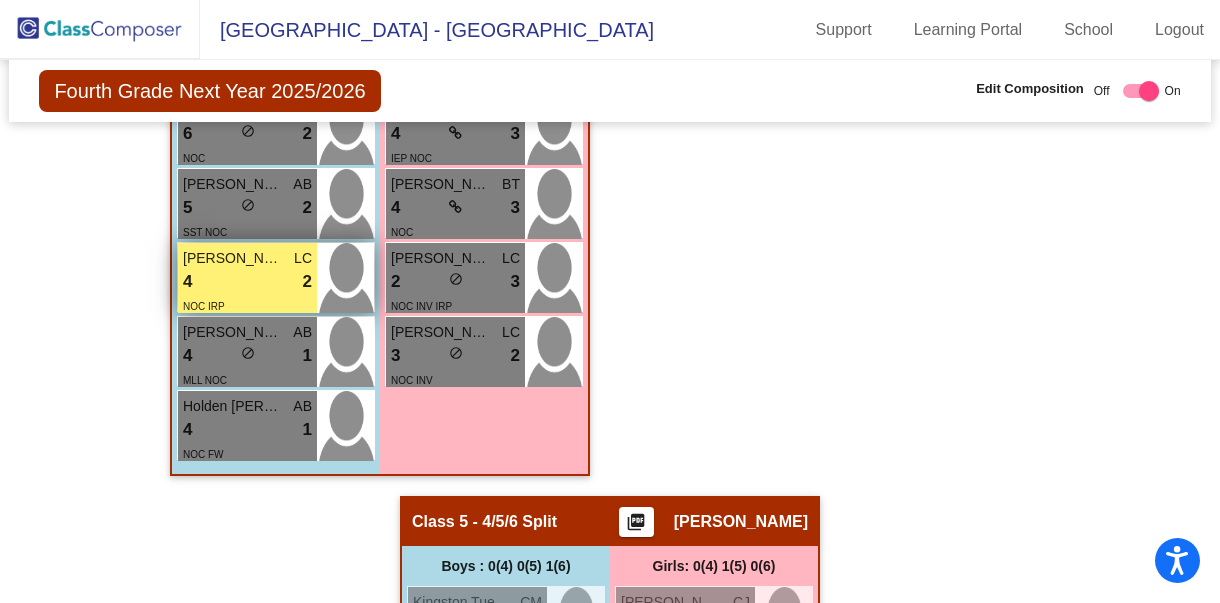 click on "4 lock do_not_disturb_alt 2" at bounding box center (247, 282) 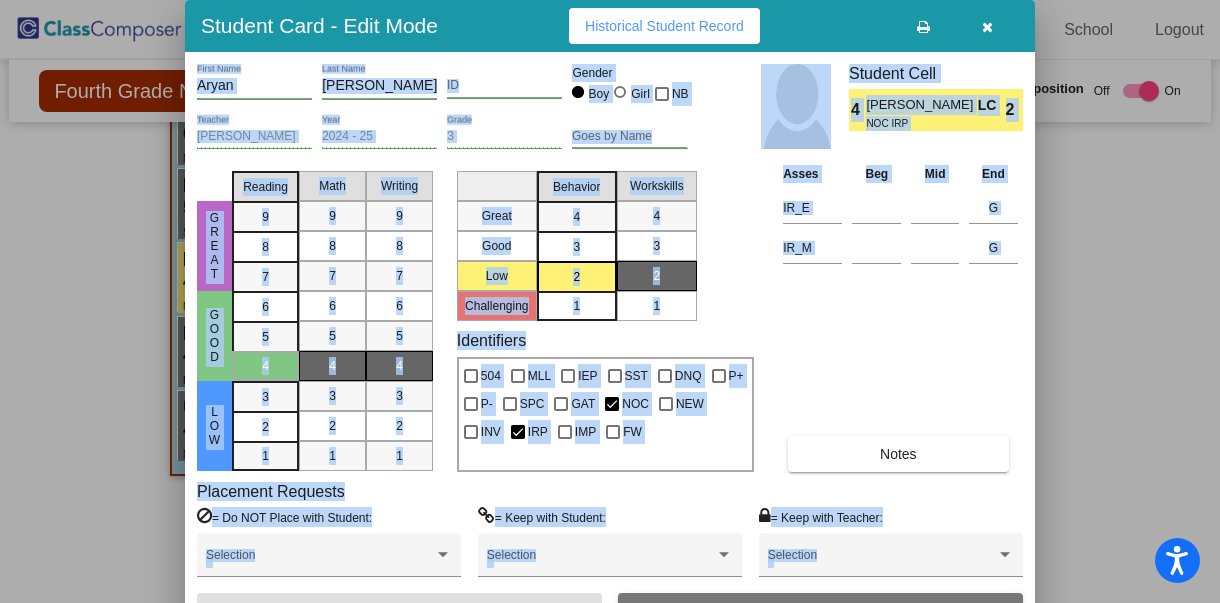 click on "Asses Beg Mid End IR_E G IR_M G  Notes" at bounding box center [900, 317] 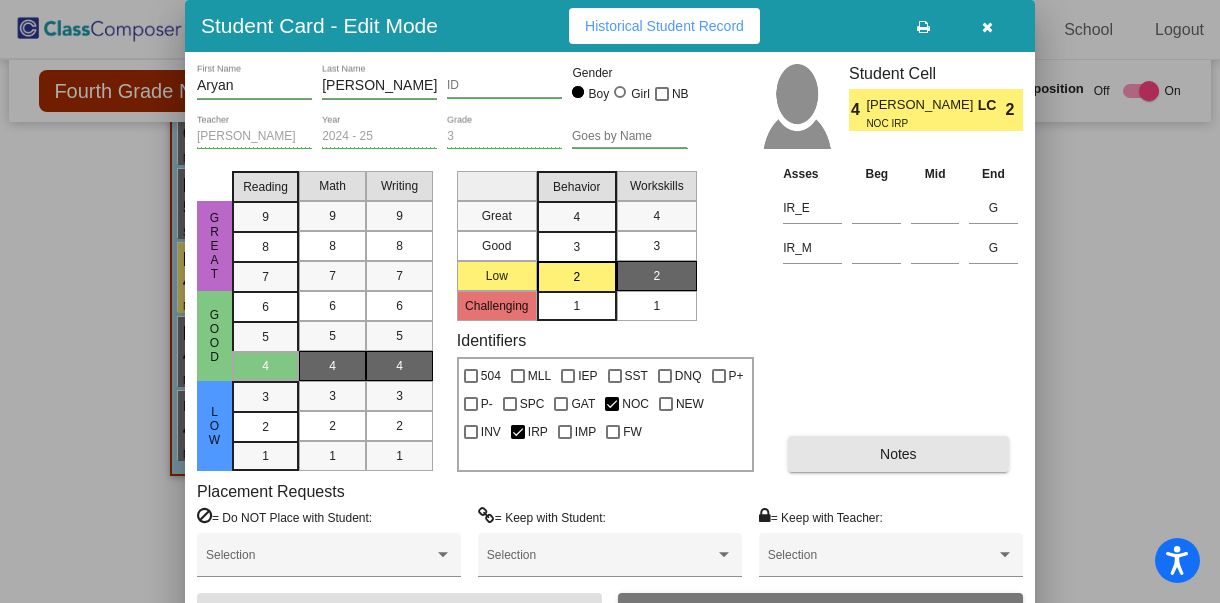 click on "Notes" at bounding box center [898, 454] 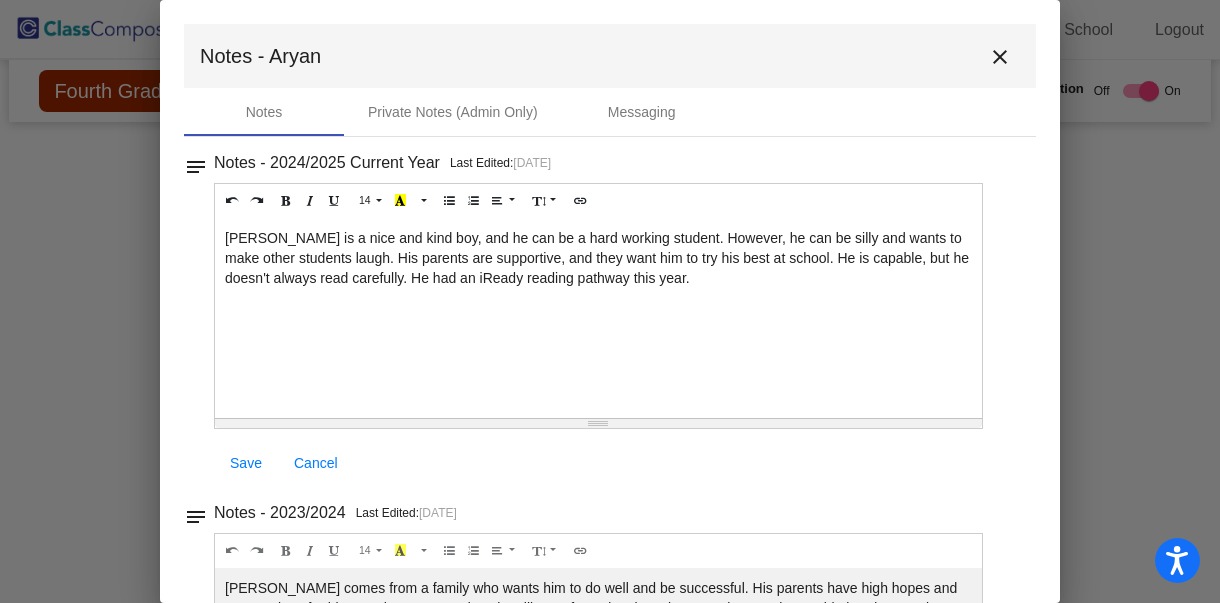 click on "Aryan is a nice and kind boy, and he can be a hard working student. However, he can be silly and wants to make other students laugh. His parents are supportive, and they want him to try his best at school. He is capable, but he doesn't always read carefully. He had an iReady reading pathway this year." at bounding box center (598, 318) 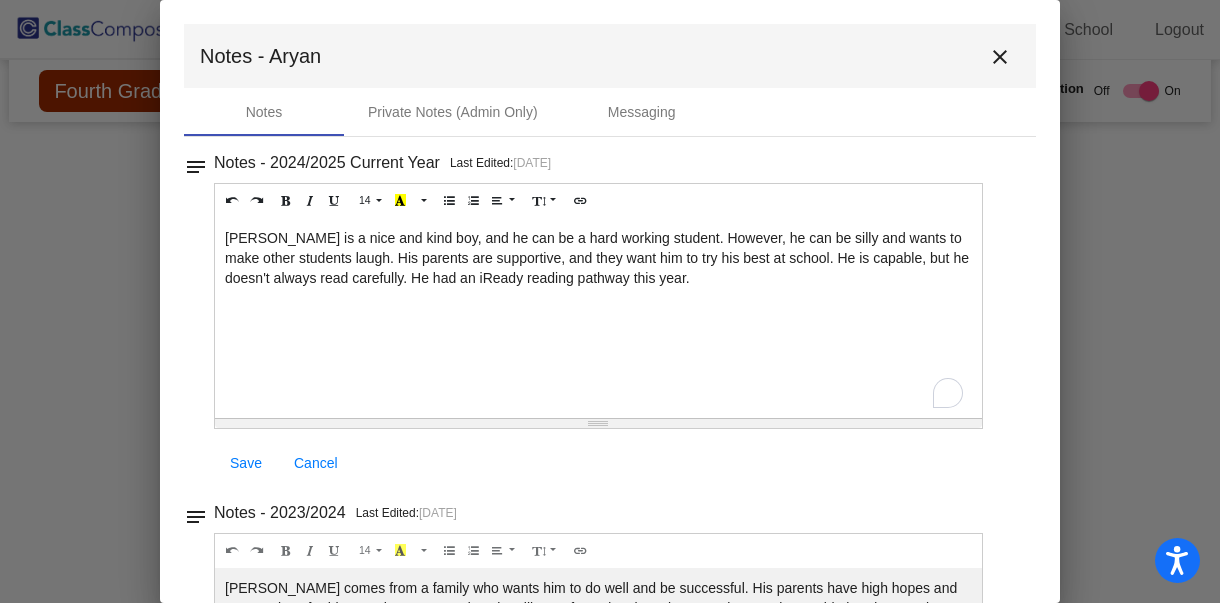 type 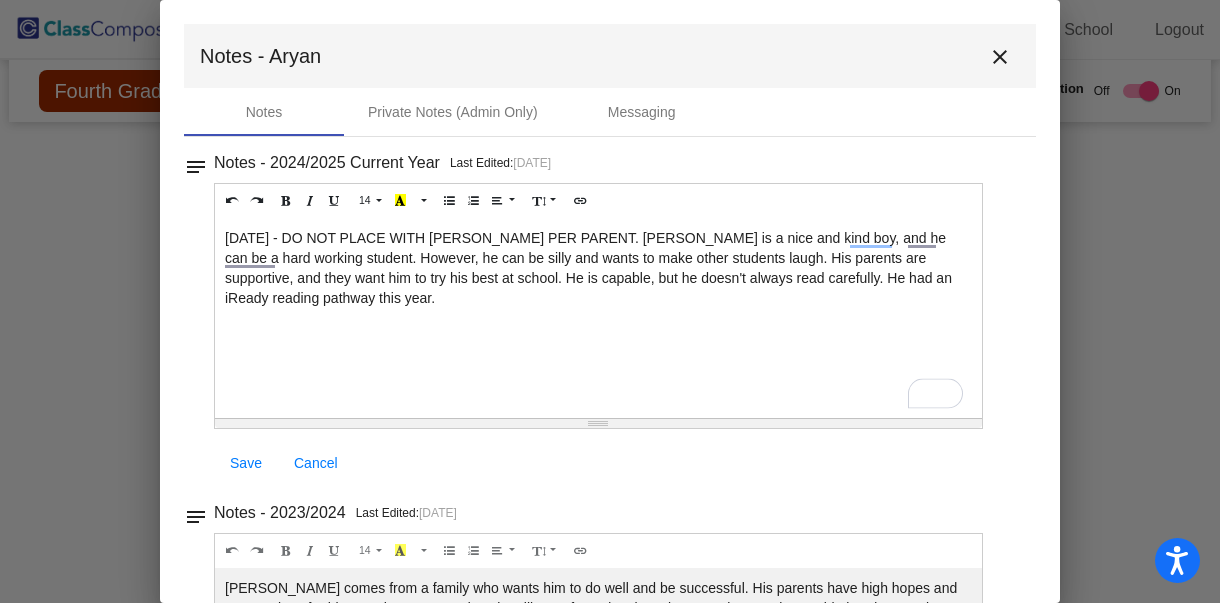 click on "7/23/25 - DO NOT PLACE WITH SRIJAN DOLUI PER PARENT. Aryan is a nice and kind boy, and he can be a hard working student. However, he can be silly and wants to make other students laugh. His parents are supportive, and they want him to try his best at school. He is capable, but he doesn't always read carefully. He had an iReady reading pathway this year." at bounding box center (598, 318) 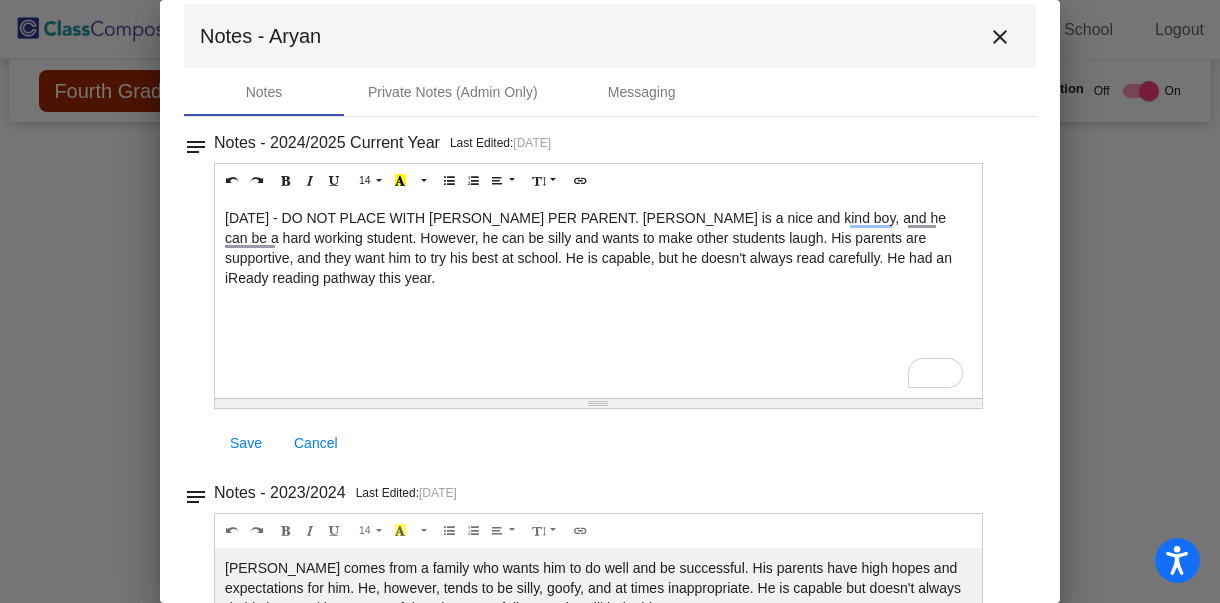 scroll, scrollTop: 0, scrollLeft: 0, axis: both 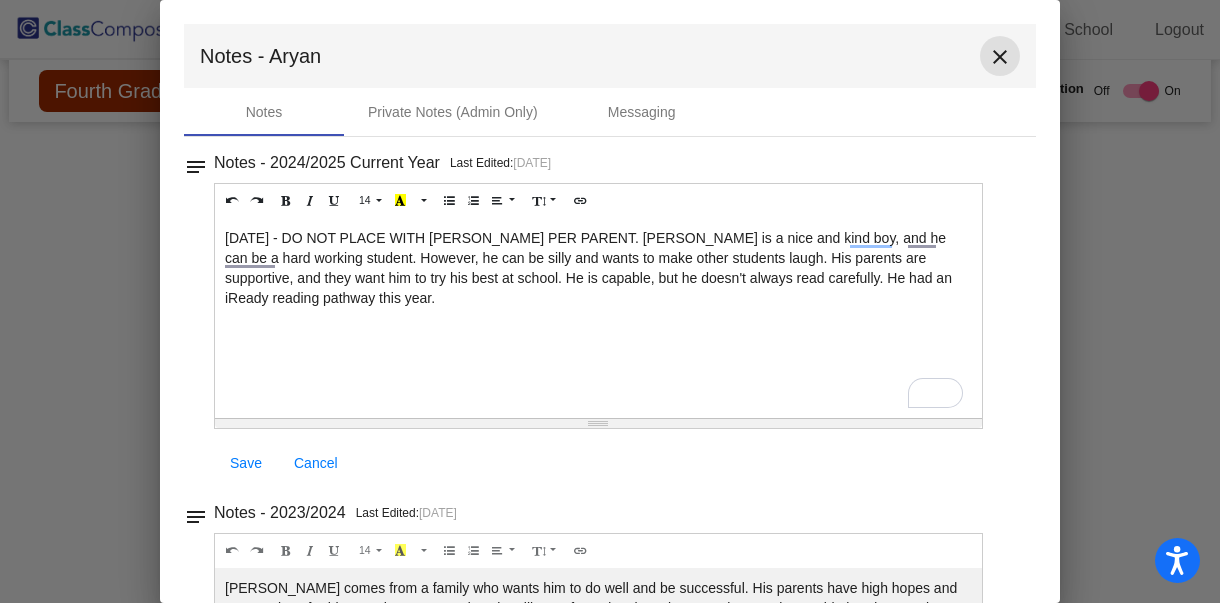 click on "close" at bounding box center [1000, 57] 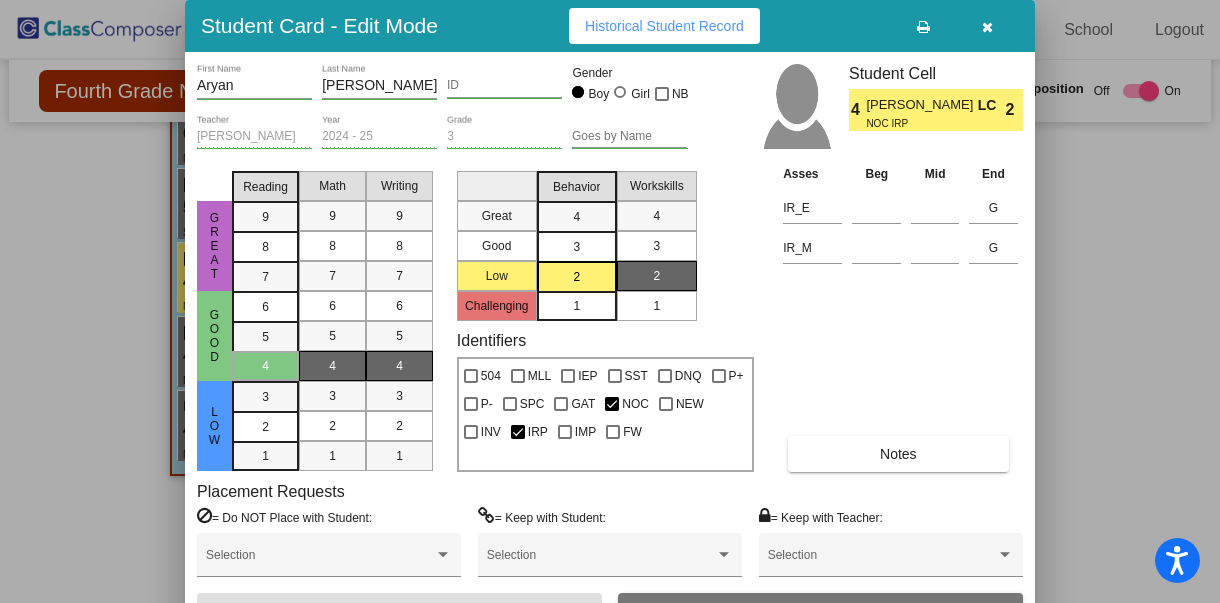 scroll, scrollTop: 0, scrollLeft: 0, axis: both 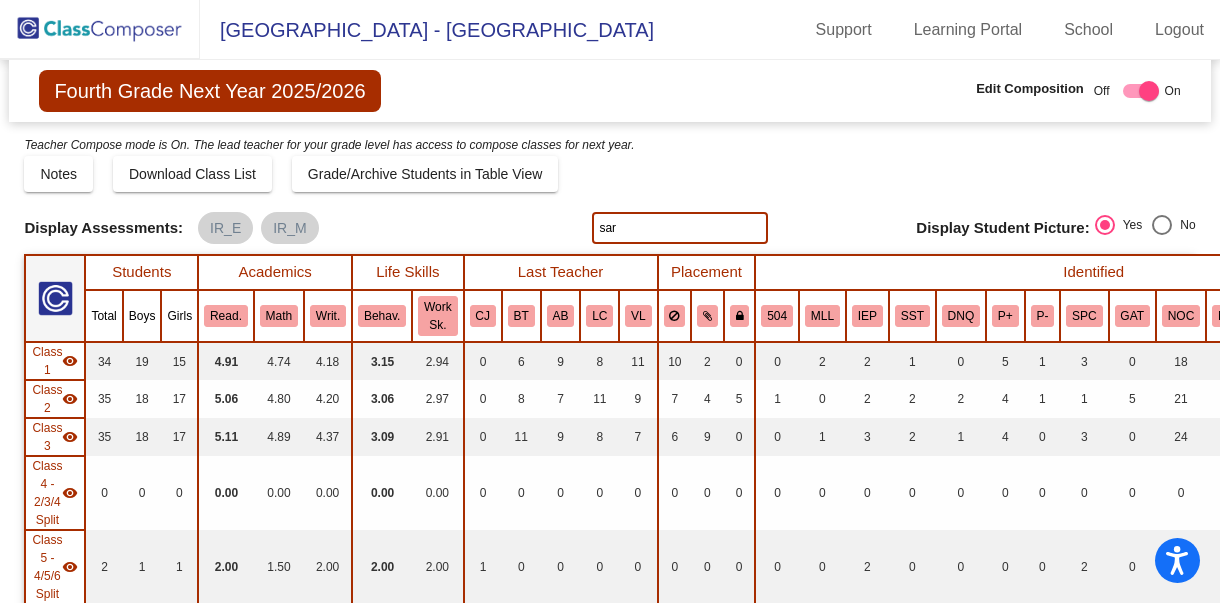 click on "sar" 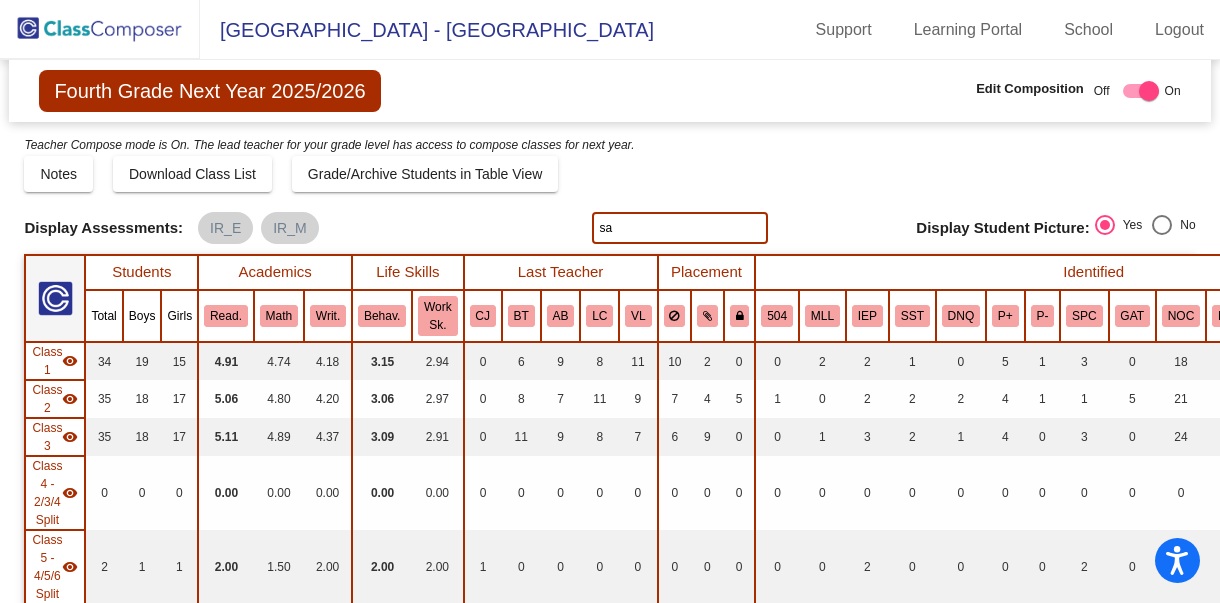 type on "s" 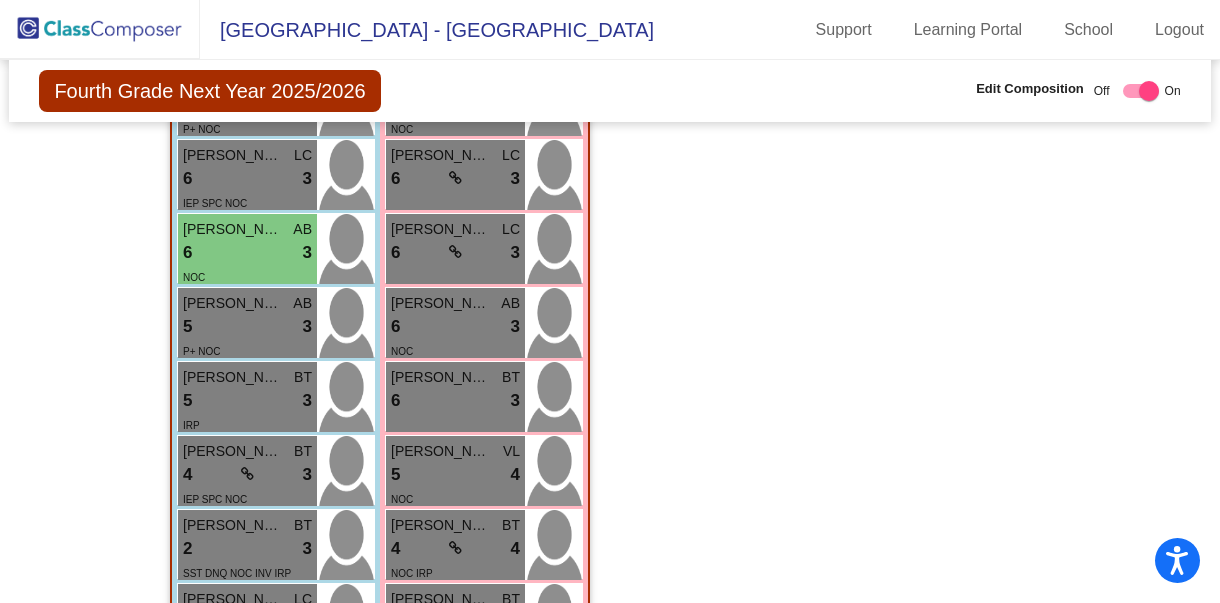 scroll, scrollTop: 2617, scrollLeft: 0, axis: vertical 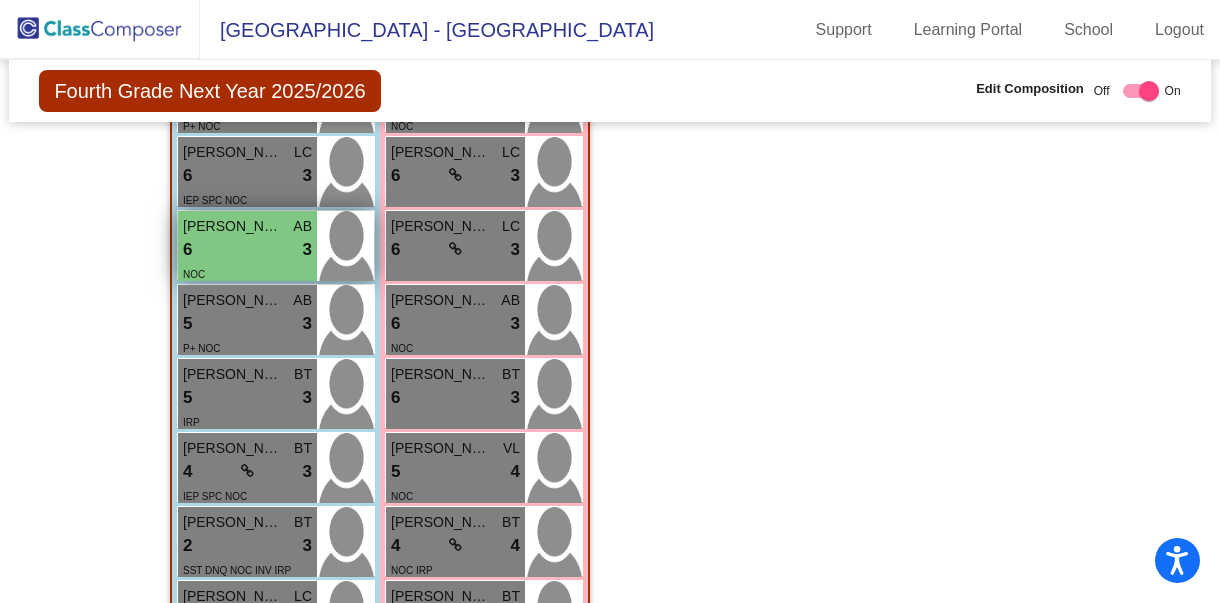click on "6 lock do_not_disturb_alt 3" at bounding box center (247, 250) 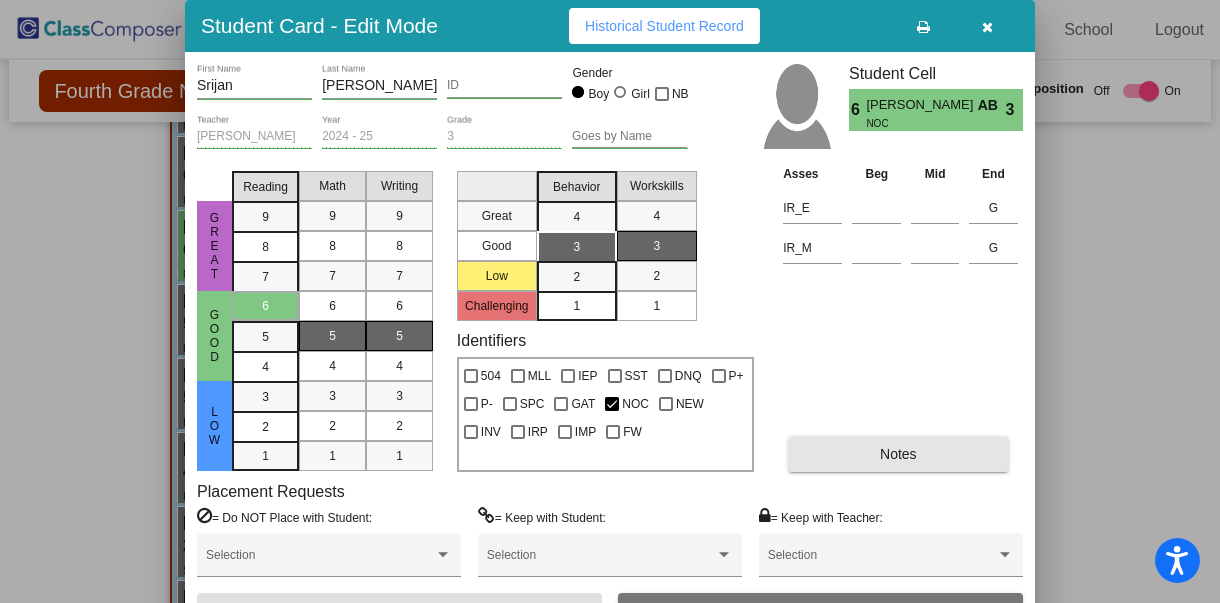 click on "Notes" at bounding box center [898, 454] 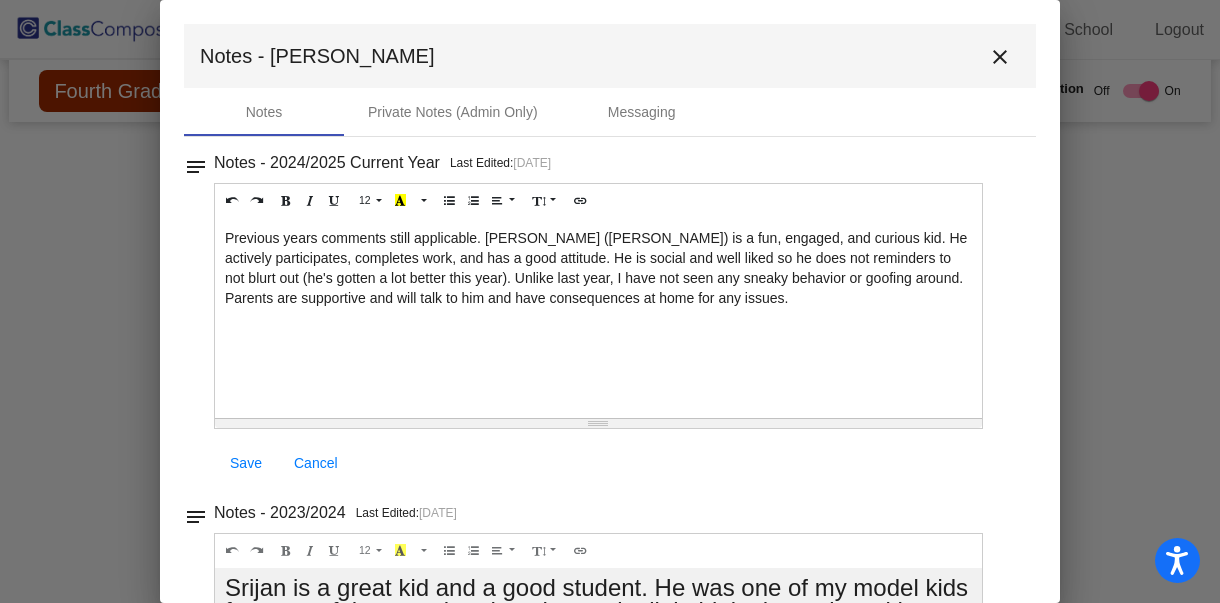 scroll, scrollTop: 0, scrollLeft: 0, axis: both 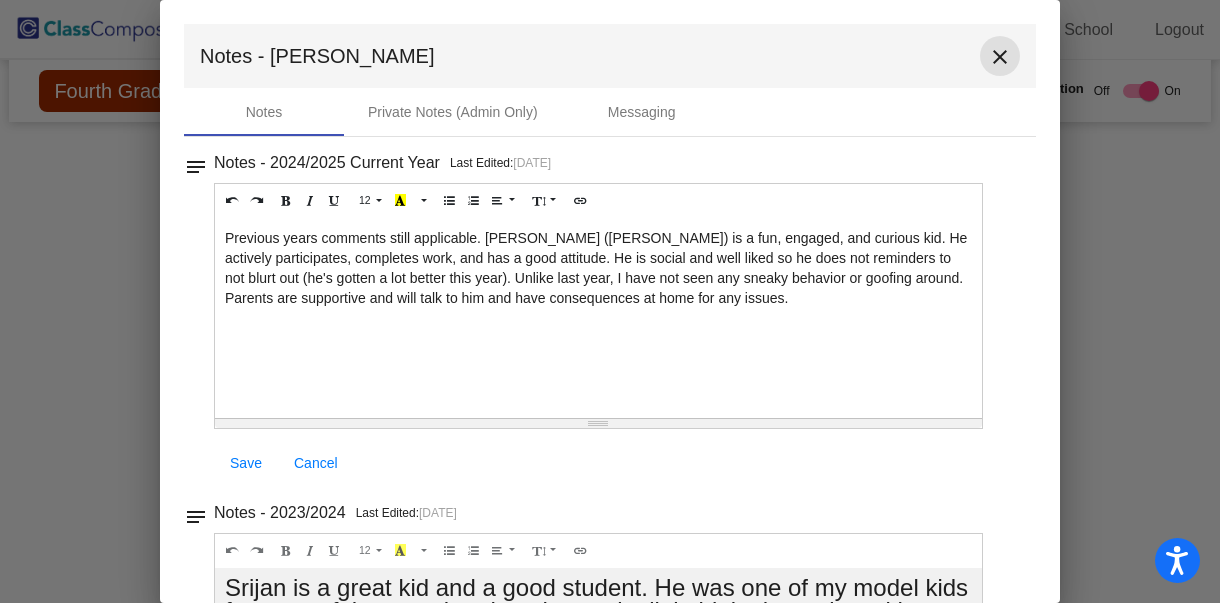 click on "close" at bounding box center [1000, 57] 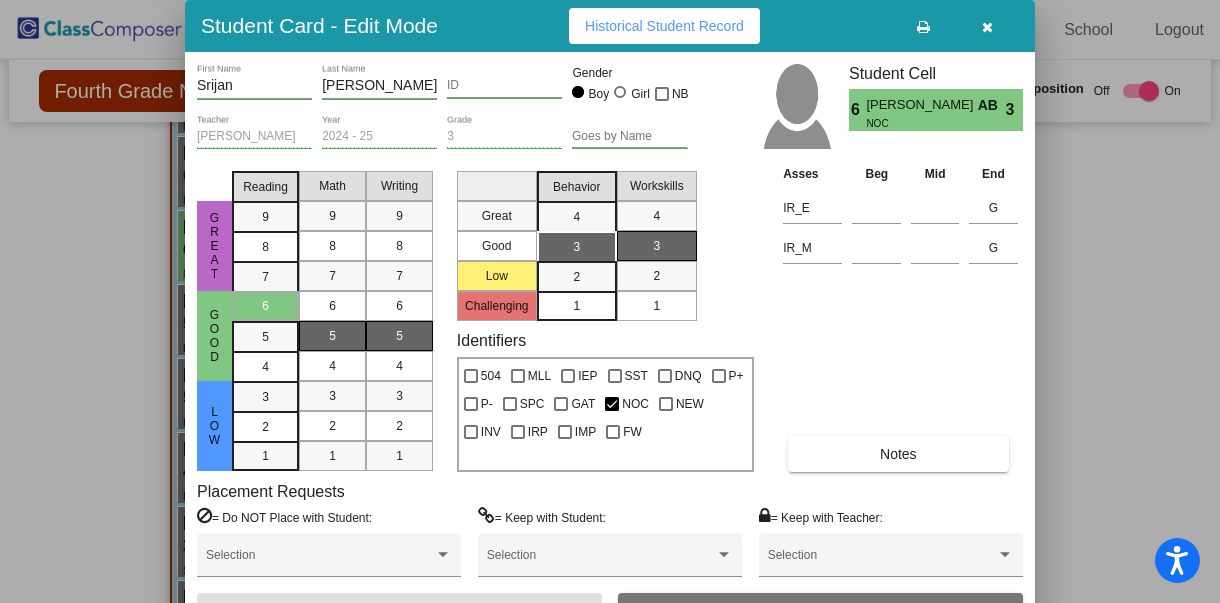 click at bounding box center [987, 27] 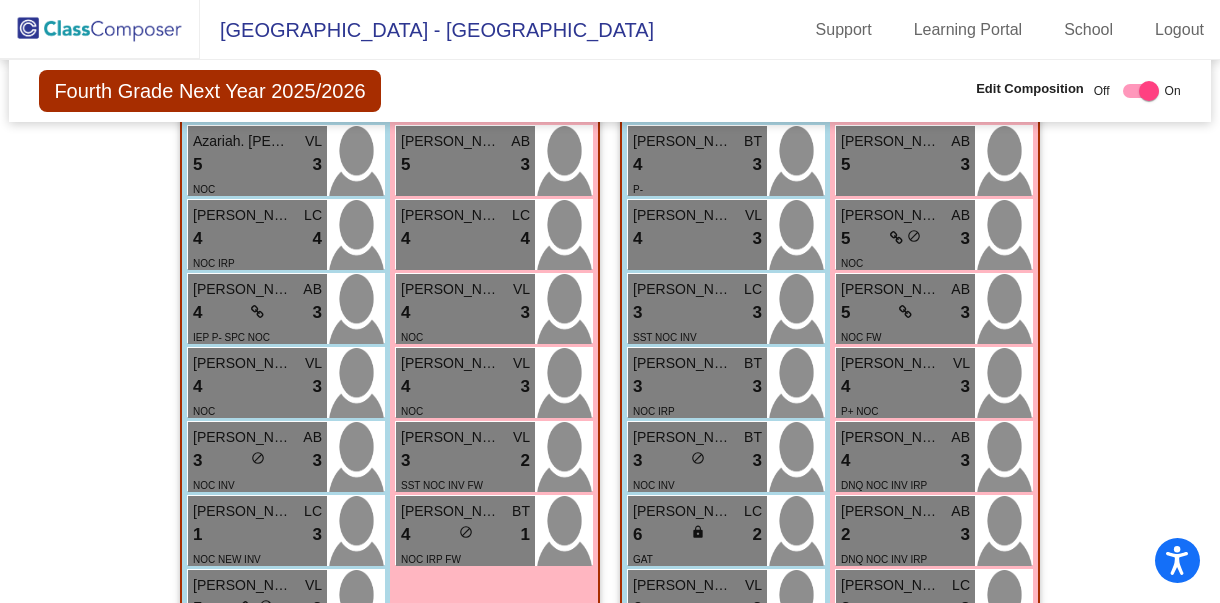 scroll, scrollTop: 1317, scrollLeft: 0, axis: vertical 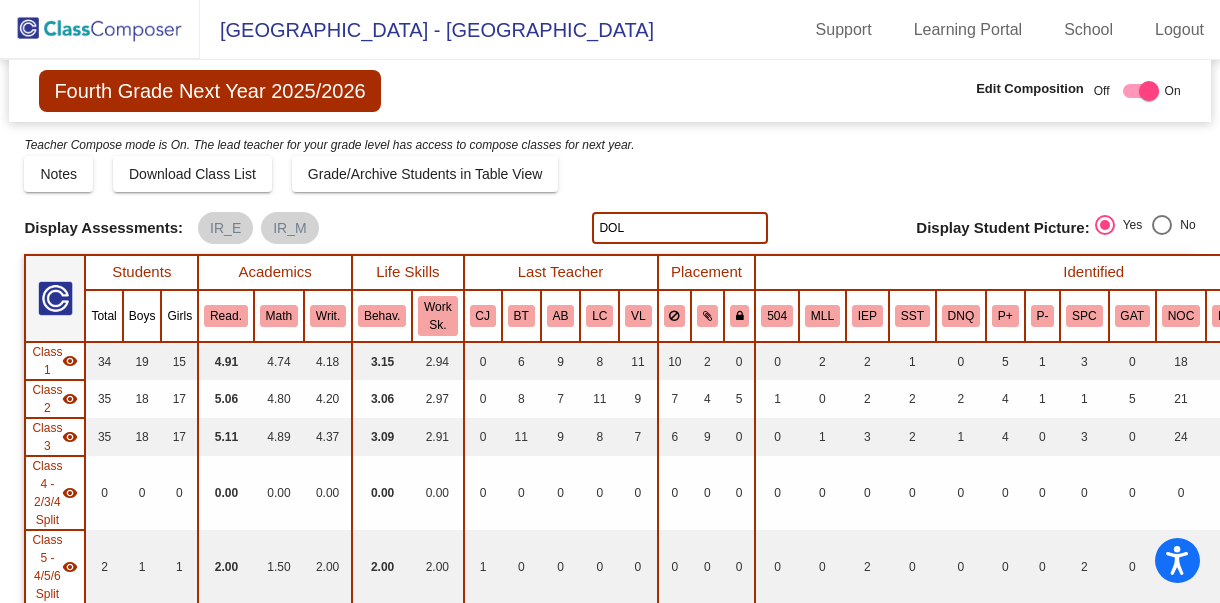 click on "DOL" 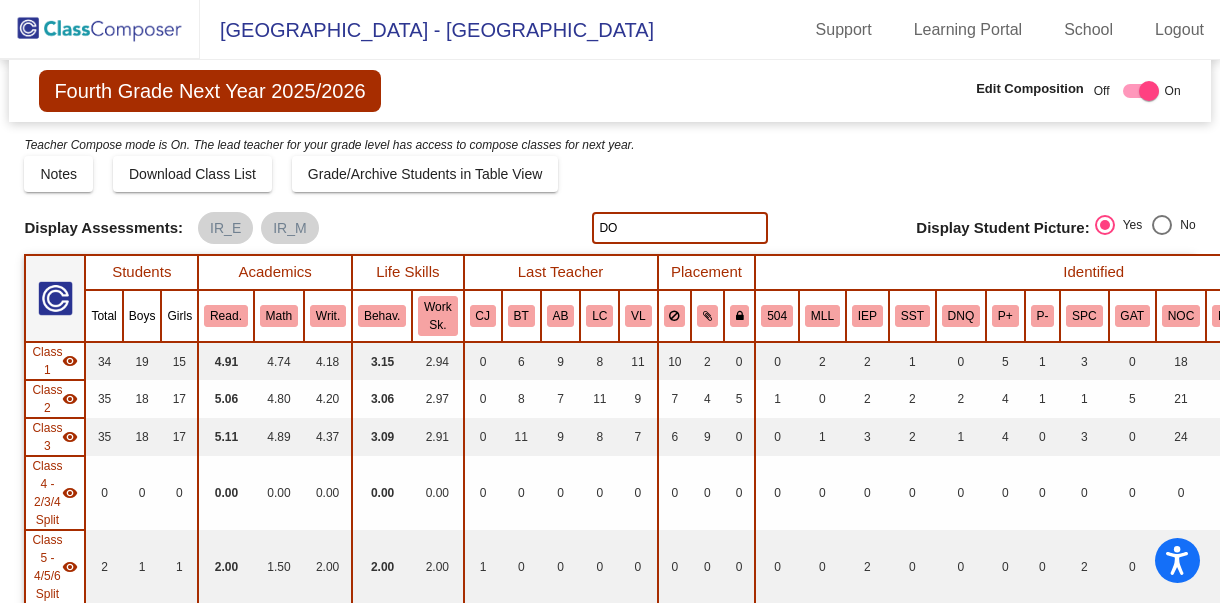 type on "D" 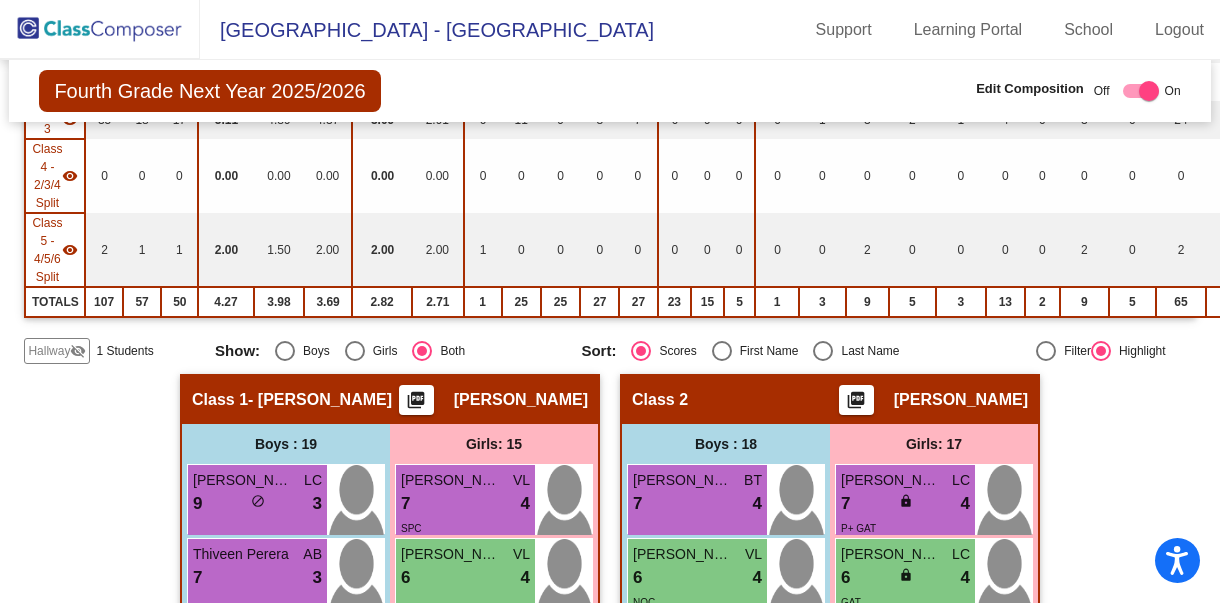 scroll, scrollTop: 0, scrollLeft: 0, axis: both 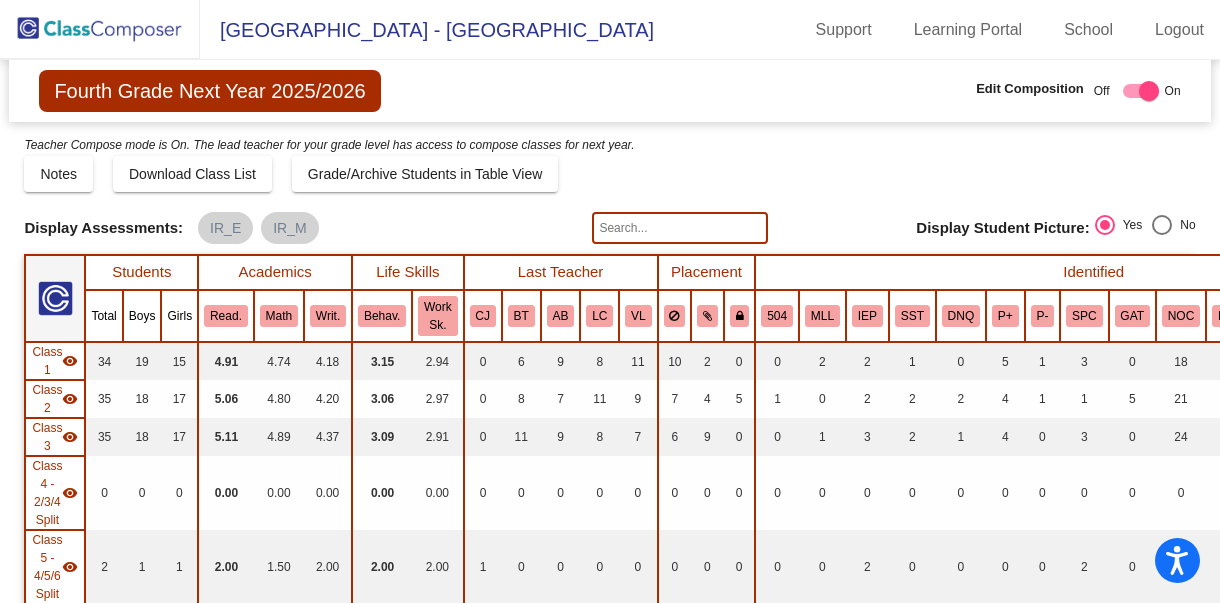 click 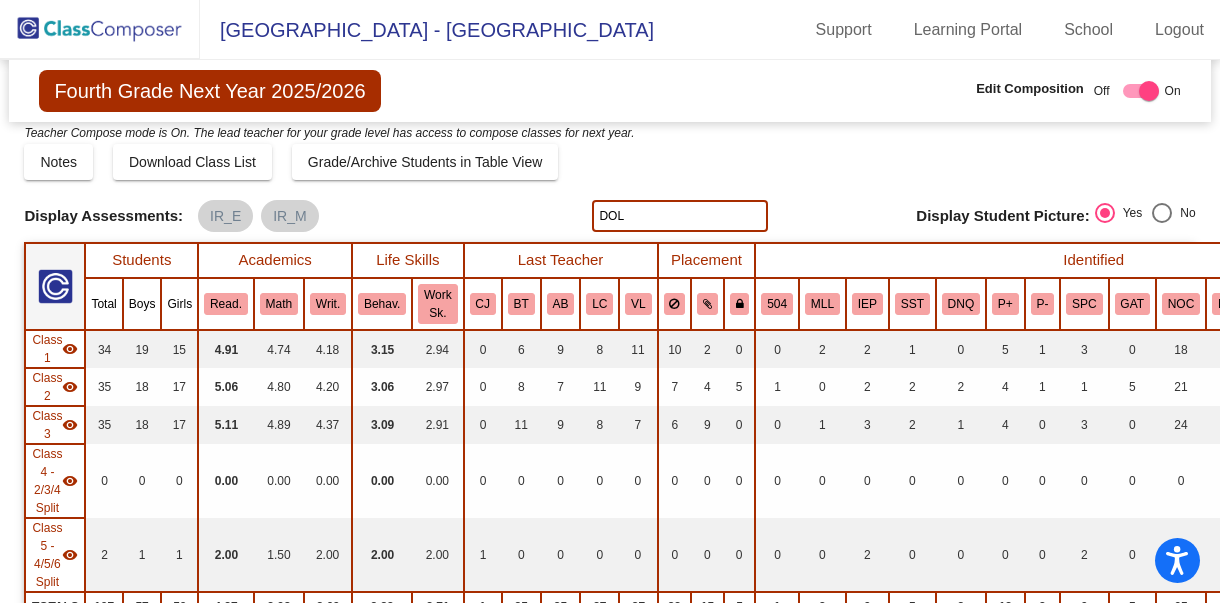 scroll, scrollTop: 0, scrollLeft: 0, axis: both 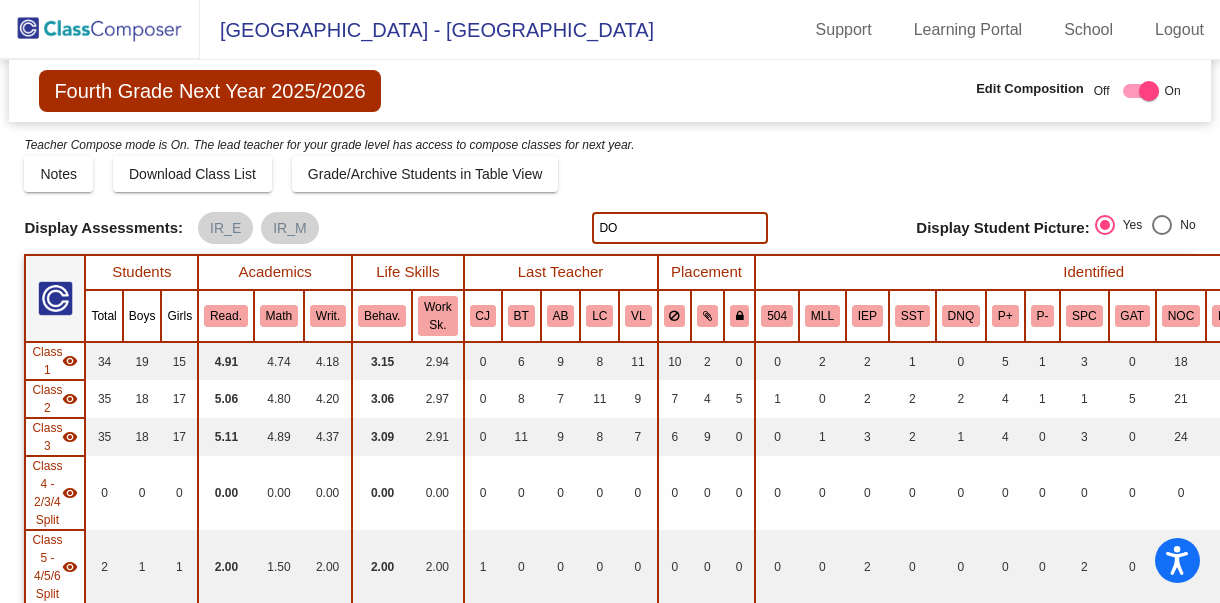 type on "D" 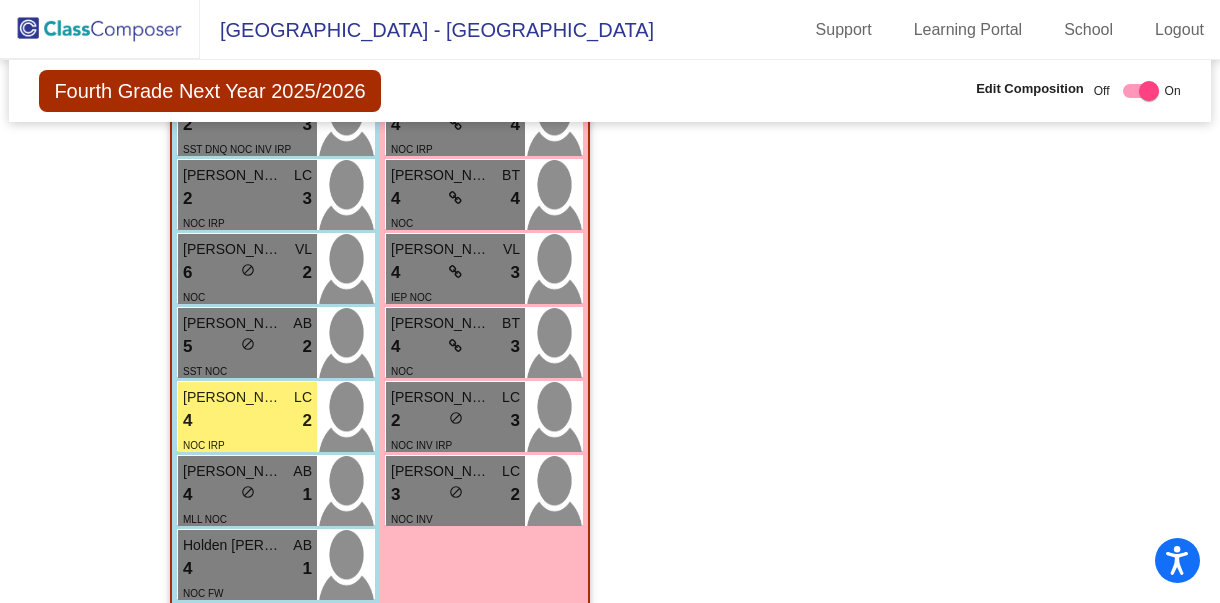 scroll, scrollTop: 3035, scrollLeft: 0, axis: vertical 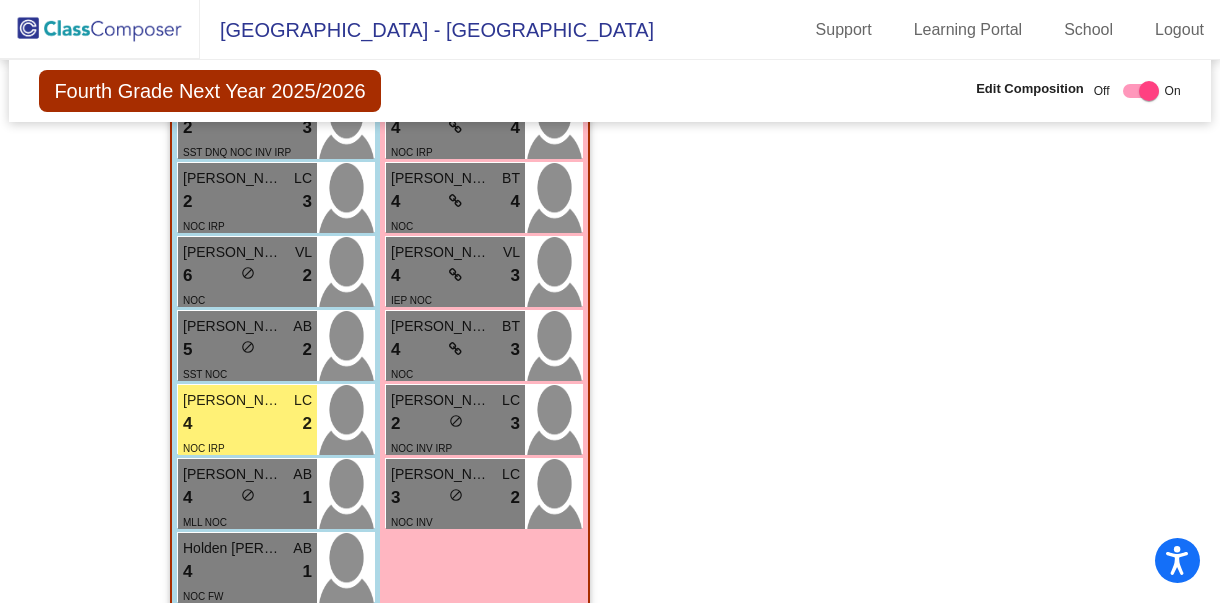 click on "Hallway   - Hallway Class  picture_as_pdf  Add Student  First Name Last Name Student Id  (Recommended)   Boy   Girl   Non Binary Add Close  Boys : 1  Matthew Malty lock do_not_disturb_alt Girls: 0   No Students   Class 1   - Carrie Nichols  picture_as_pdf Carrie Nichols  Add Student  First Name Last Name Student Id  (Recommended)   Boy   Girl   Non Binary Add Close  Boys : 19  Natan Kotik LC 9 lock do_not_disturb_alt 3 Thiveen Perera AB 7 lock do_not_disturb_alt 3 Jackson Ziegler LC 6 lock do_not_disturb_alt 4 P+ Shaun Kasam VL 6 lock do_not_disturb_alt 4 P+ Jaxtin Fulinara BT 6 lock do_not_disturb_alt 4 P+ Ethan Posin AB 6 lock do_not_disturb_alt 3 Adam Renteria BT 5 lock do_not_disturb_alt 3 P+ NOC Evan Hira LC 5 lock do_not_disturb_alt 3 NOC Viran Kokal AB 5 lock do_not_disturb_alt 3 P+ NOC Azariah. McGowan VL 5 lock do_not_disturb_alt 3 NOC Aeryson Nicasio LC 4 lock do_not_disturb_alt 4 NOC IRP Levi Hansen AB 4 lock do_not_disturb_alt 3 IEP P- SPC NOC Elijah Chapman VL 4 lock do_not_disturb_alt 3 AB" 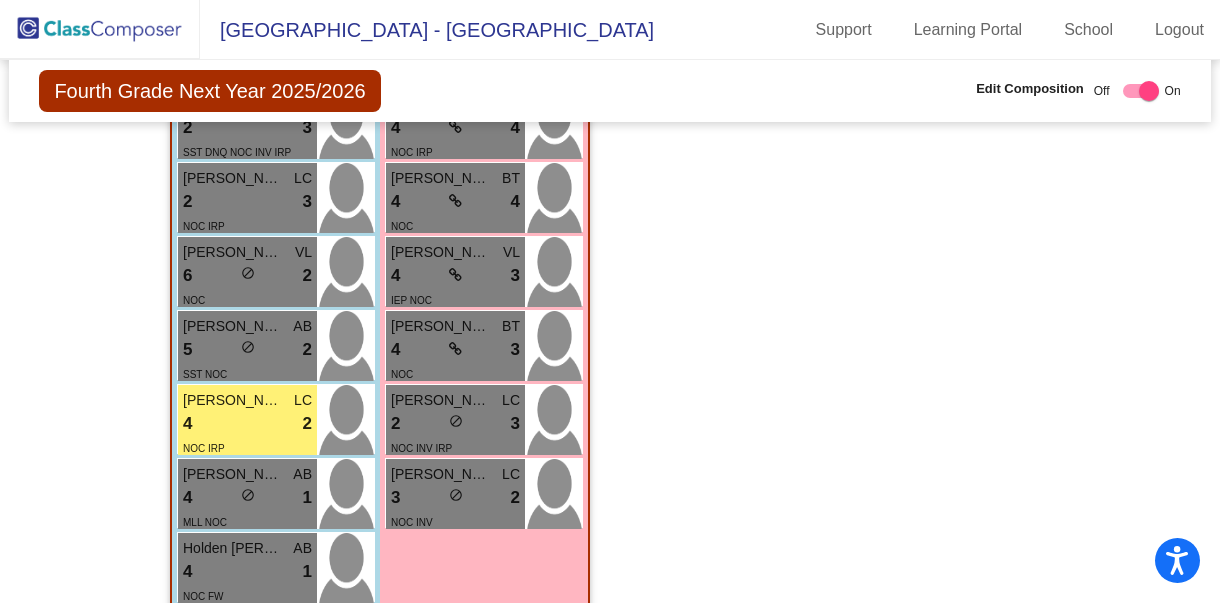 click on "Hallway   - Hallway Class  picture_as_pdf  Add Student  First Name Last Name Student Id  (Recommended)   Boy   Girl   Non Binary Add Close  Boys : 1  Matthew Malty lock do_not_disturb_alt Girls: 0   No Students   Class 1   - Carrie Nichols  picture_as_pdf Carrie Nichols  Add Student  First Name Last Name Student Id  (Recommended)   Boy   Girl   Non Binary Add Close  Boys : 19  Natan Kotik LC 9 lock do_not_disturb_alt 3 Thiveen Perera AB 7 lock do_not_disturb_alt 3 Jackson Ziegler LC 6 lock do_not_disturb_alt 4 P+ Shaun Kasam VL 6 lock do_not_disturb_alt 4 P+ Jaxtin Fulinara BT 6 lock do_not_disturb_alt 4 P+ Ethan Posin AB 6 lock do_not_disturb_alt 3 Adam Renteria BT 5 lock do_not_disturb_alt 3 P+ NOC Evan Hira LC 5 lock do_not_disturb_alt 3 NOC Viran Kokal AB 5 lock do_not_disturb_alt 3 P+ NOC Azariah. McGowan VL 5 lock do_not_disturb_alt 3 NOC Aeryson Nicasio LC 4 lock do_not_disturb_alt 4 NOC IRP Levi Hansen AB 4 lock do_not_disturb_alt 3 IEP P- SPC NOC Elijah Chapman VL 4 lock do_not_disturb_alt 3 AB" 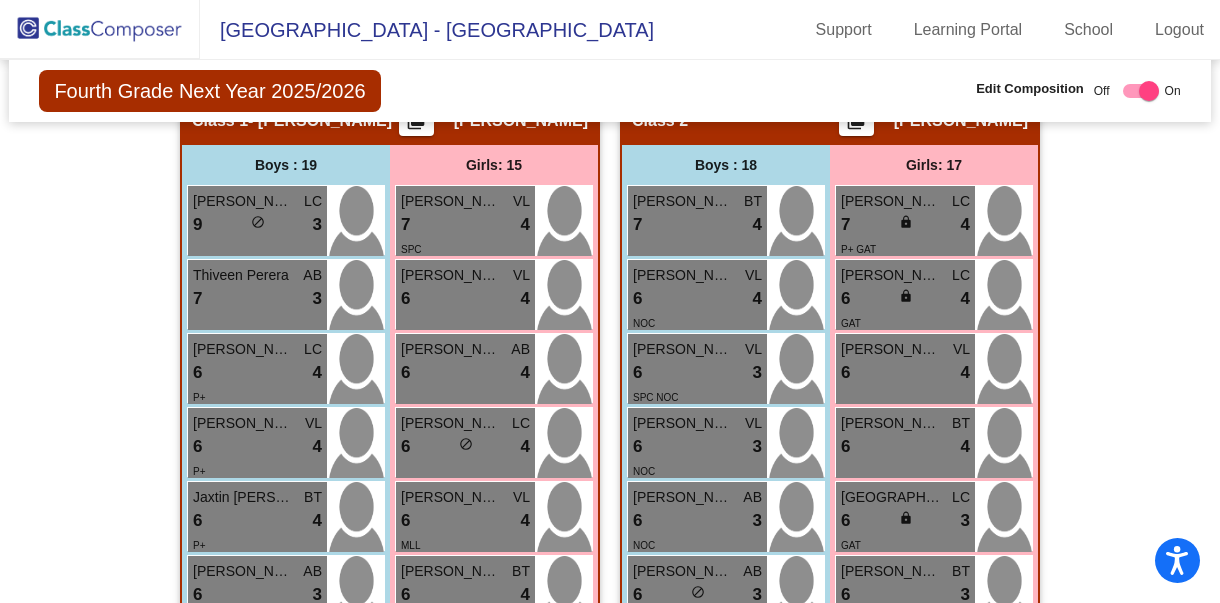 scroll, scrollTop: 0, scrollLeft: 0, axis: both 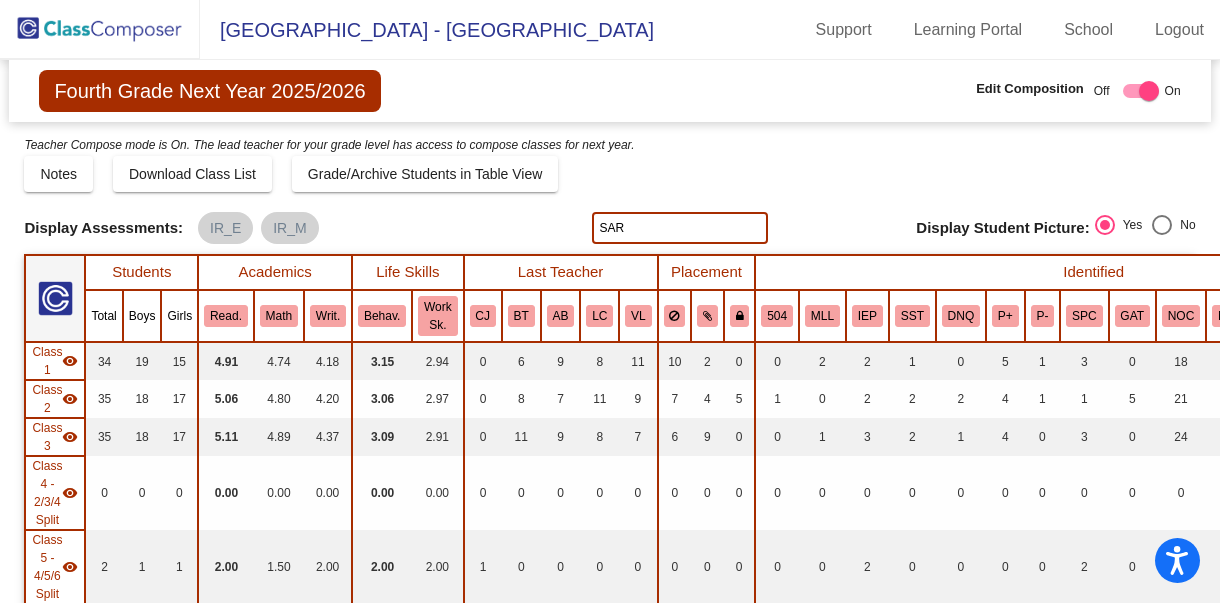 click on "SAR" 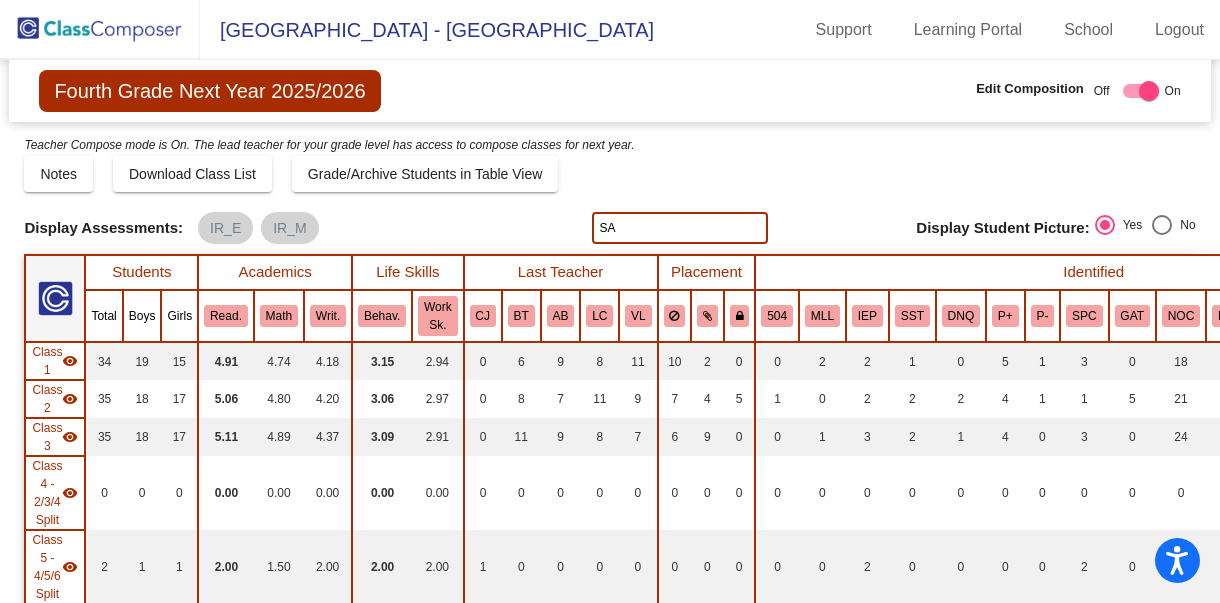 type on "S" 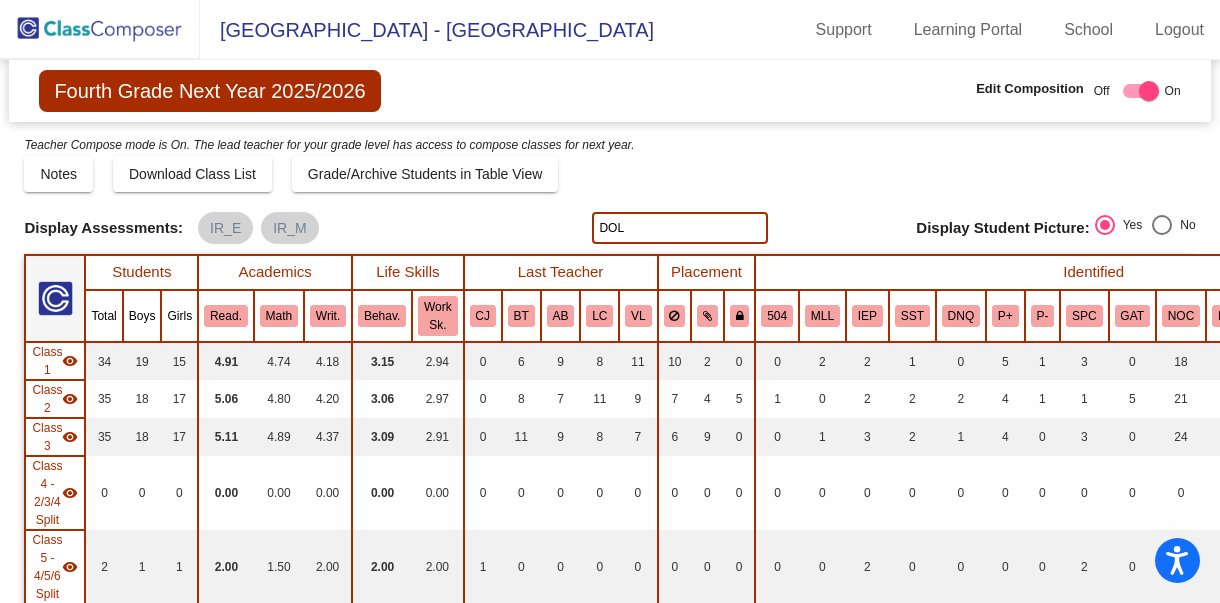 click on "Display Scores for Years:   2023 - 2024   2024 - 2025  Grade/Archive Students in Table View   Download   New Small Group   Saved Small Group  Teacher Compose mode is On. The lead teacher for your grade level has access to compose classes
for next year.  Notes   Download Class List   Import Students   Grade/Archive Students in Table View   New Small Group   Saved Small Group  Display Scores for Years:   2023 - 2024   2024 - 2025 Display Assessments: IR_E IR_M DOL Display Student Picture:    Yes     No  Students Academics Life Skills  Last Teacher  Placement  Identified  Total Boys Girls  Read.   Math   Writ.   Behav.   Work Sk.   CJ   BT   AB   LC   VL   504   MLL   IEP   SST   DNQ   P+   P-   SPC   GAT   NOC   NEW   INV   IRP   IMP   FW  Hallway  visibility_off  1 1 0                 0   0   0   0   0   0   0   0   0   0   0   0   0   0   0   0   0   0   0   0   0   0   0  Class 1  visibility  34 19 15  4.91   4.74   4.18   3.15   2.94   0   6   9   8   11   10   2   0   0   2   2   1   0  0" 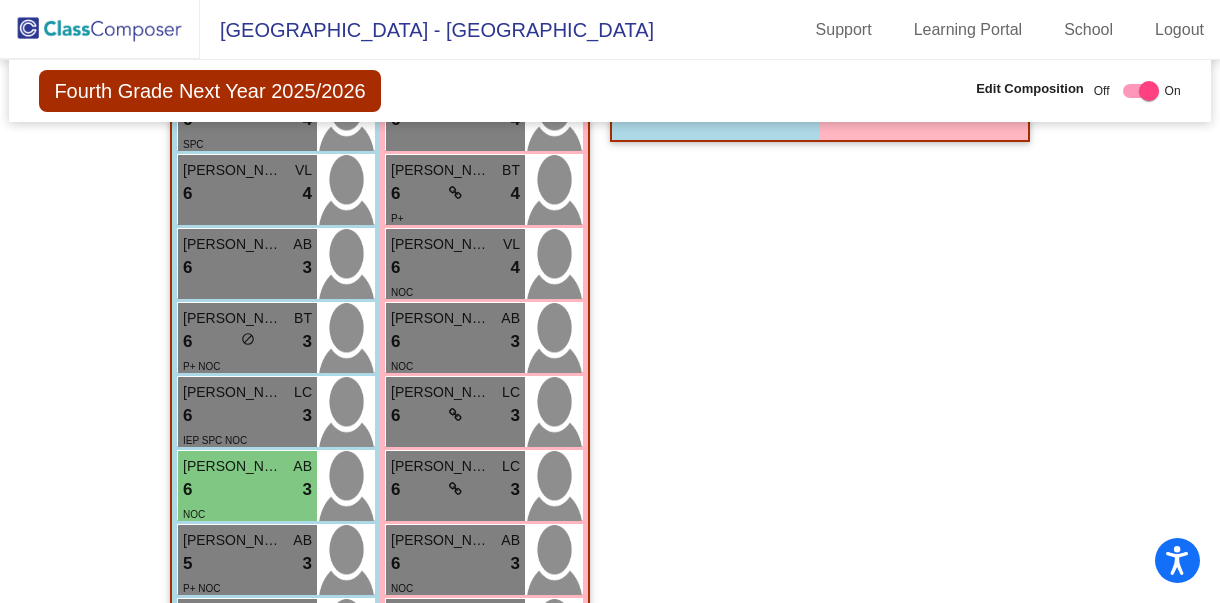 scroll, scrollTop: 2382, scrollLeft: 0, axis: vertical 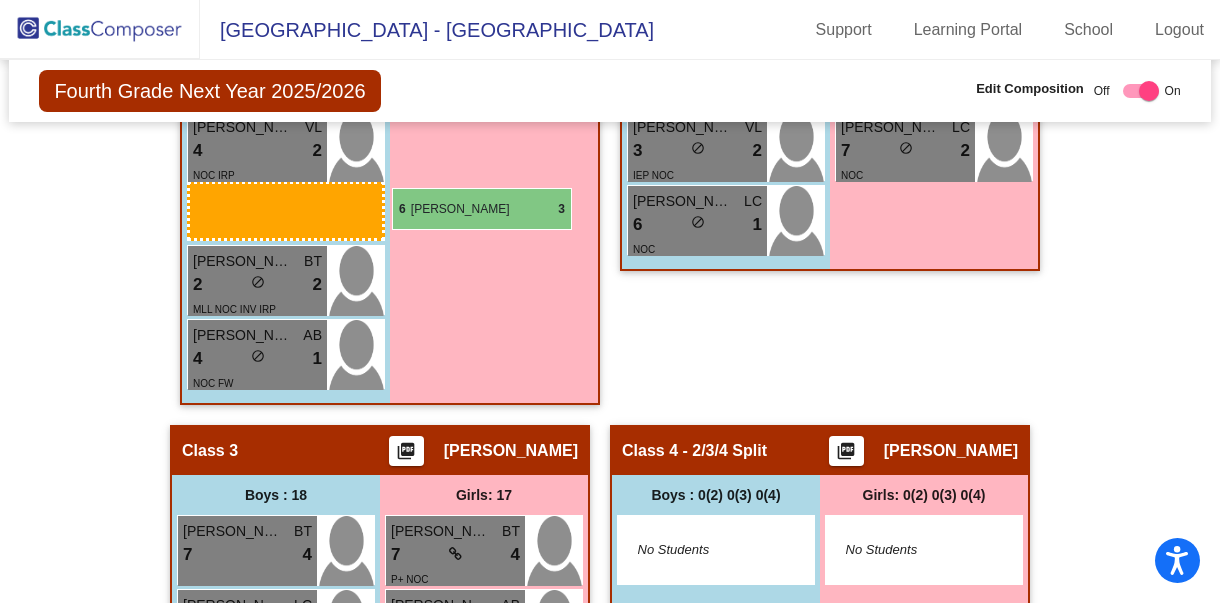 drag, startPoint x: 253, startPoint y: 467, endPoint x: 392, endPoint y: 188, distance: 311.7082 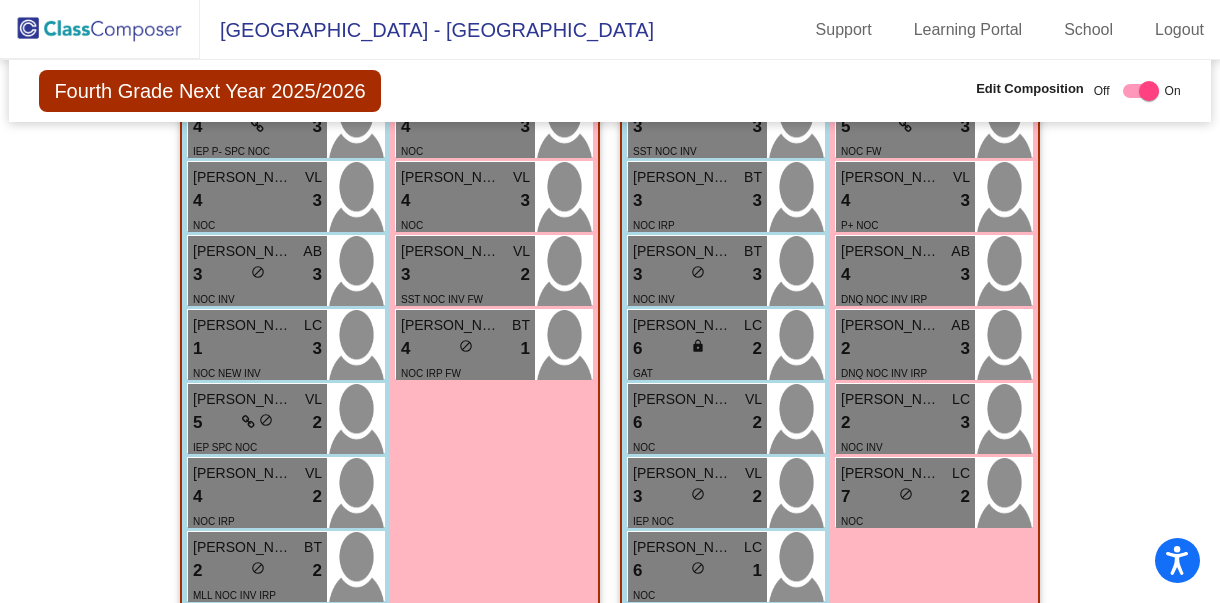 scroll, scrollTop: 1505, scrollLeft: 0, axis: vertical 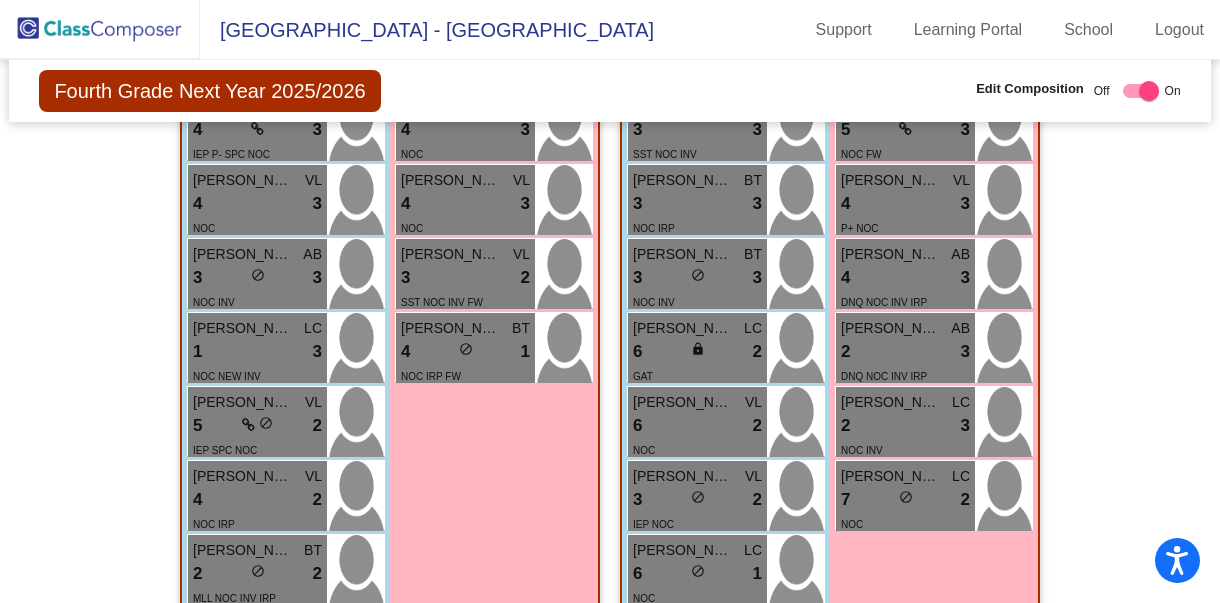 click on "Hallway   - Hallway Class  picture_as_pdf  Add Student  First Name Last Name Student Id  (Recommended)   Boy   Girl   Non Binary Add Close  Boys : 1  Matthew Malty lock do_not_disturb_alt Girls: 0   No Students   Class 1   - Carrie Nichols  picture_as_pdf Carrie Nichols  Add Student  First Name Last Name Student Id  (Recommended)   Boy   Girl   Non Binary Add Close  Boys : 19  Natan Kotik LC 9 lock do_not_disturb_alt 3 Thiveen Perera AB 7 lock do_not_disturb_alt 3 Jackson Ziegler LC 6 lock do_not_disturb_alt 4 P+ Shaun Kasam VL 6 lock do_not_disturb_alt 4 P+ Jaxtin Fulinara BT 6 lock do_not_disturb_alt 4 P+ Ethan Posin AB 6 lock do_not_disturb_alt 3 Adam Renteria BT 5 lock do_not_disturb_alt 3 P+ NOC Evan Hira LC 5 lock do_not_disturb_alt 3 NOC Viran Kokal AB 5 lock do_not_disturb_alt 3 P+ NOC Azariah. McGowan VL 5 lock do_not_disturb_alt 3 NOC Aeryson Nicasio LC 4 lock do_not_disturb_alt 4 NOC IRP Levi Hansen AB 4 lock do_not_disturb_alt 3 IEP P- SPC NOC Elijah Chapman VL 4 lock do_not_disturb_alt 3 AB" 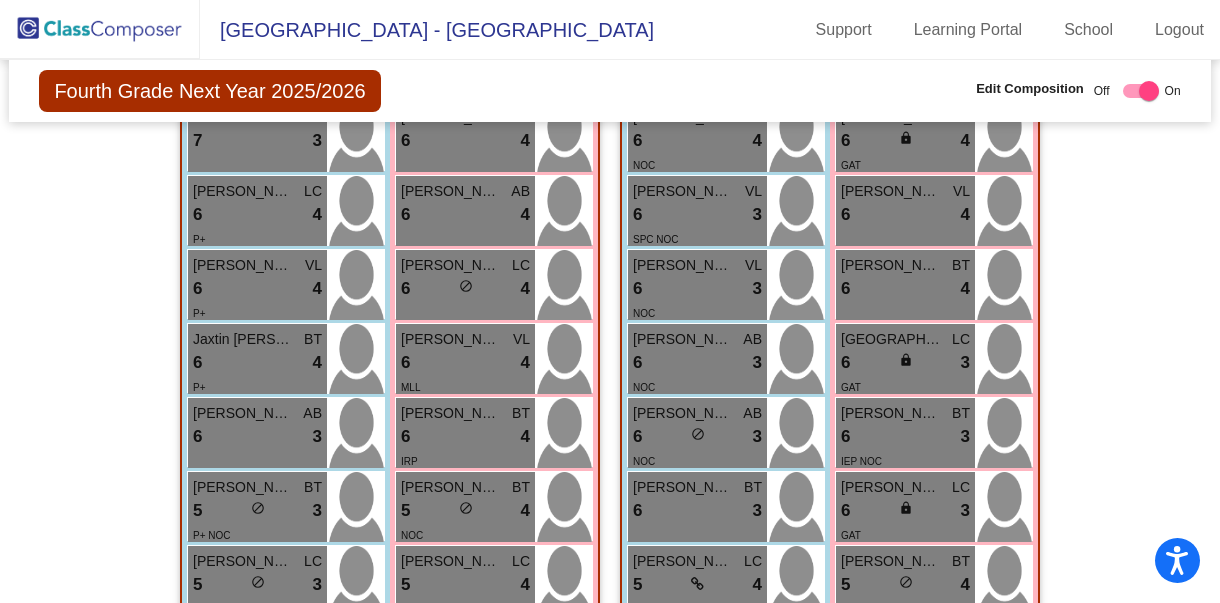 scroll, scrollTop: 0, scrollLeft: 0, axis: both 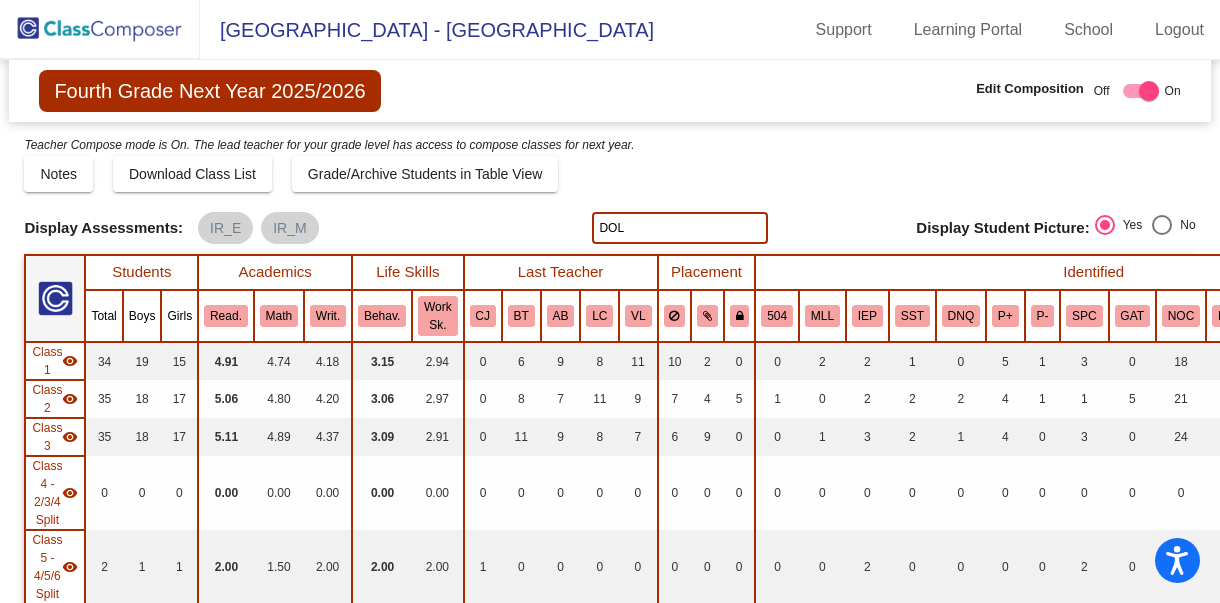 click on "DOL" 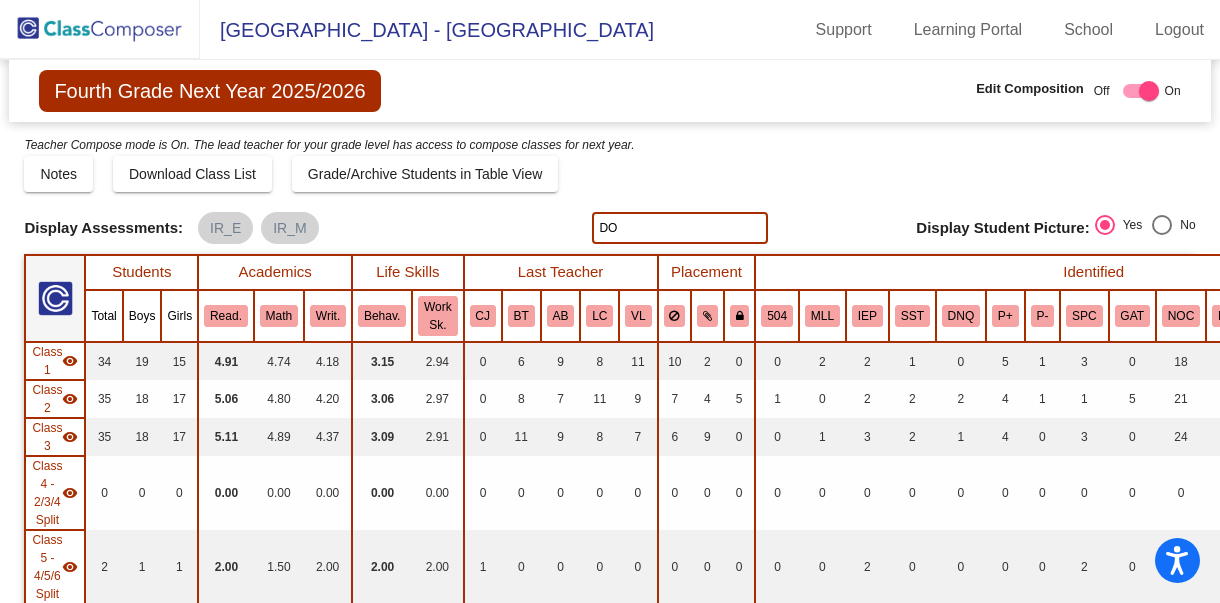 type on "D" 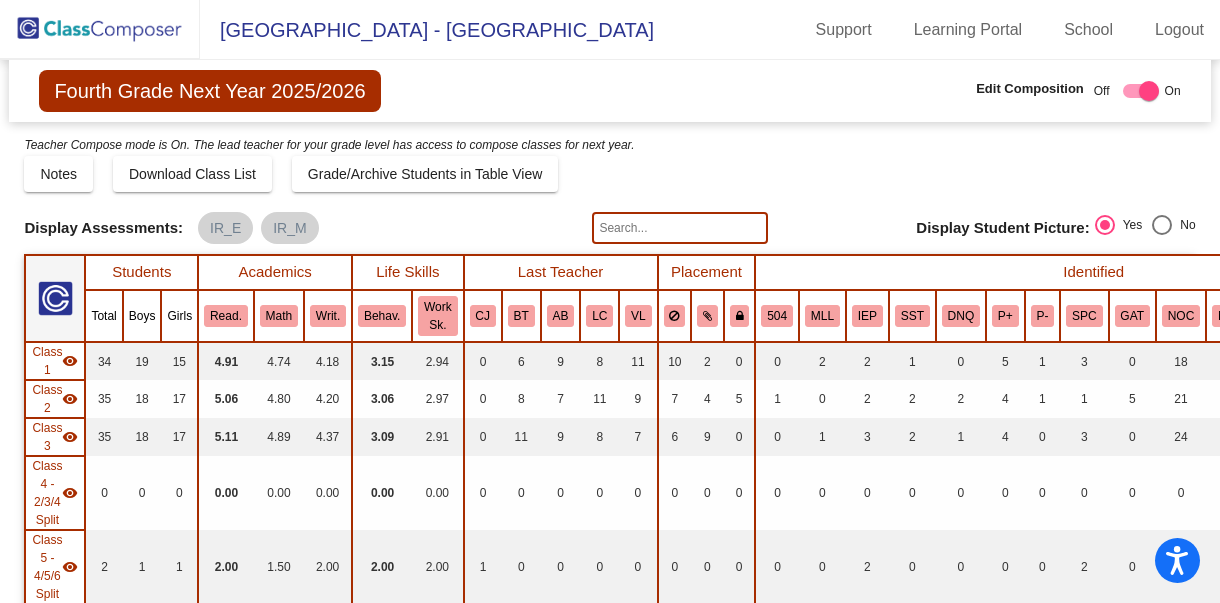 click on "Display Assessments: IR_E IR_M" 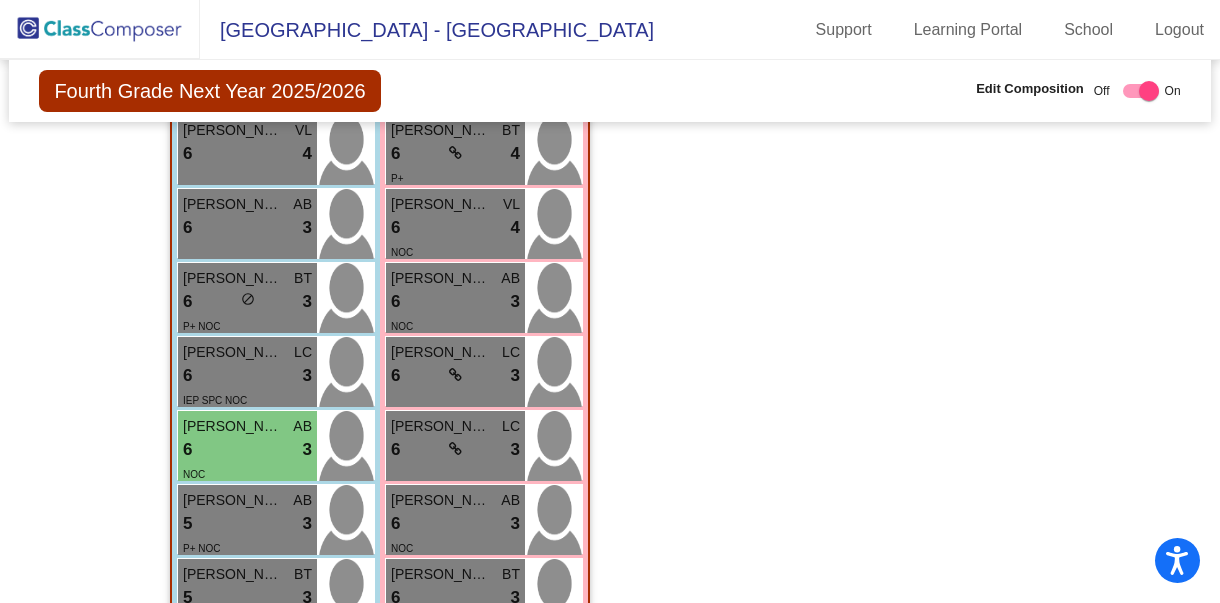 scroll, scrollTop: 2421, scrollLeft: 0, axis: vertical 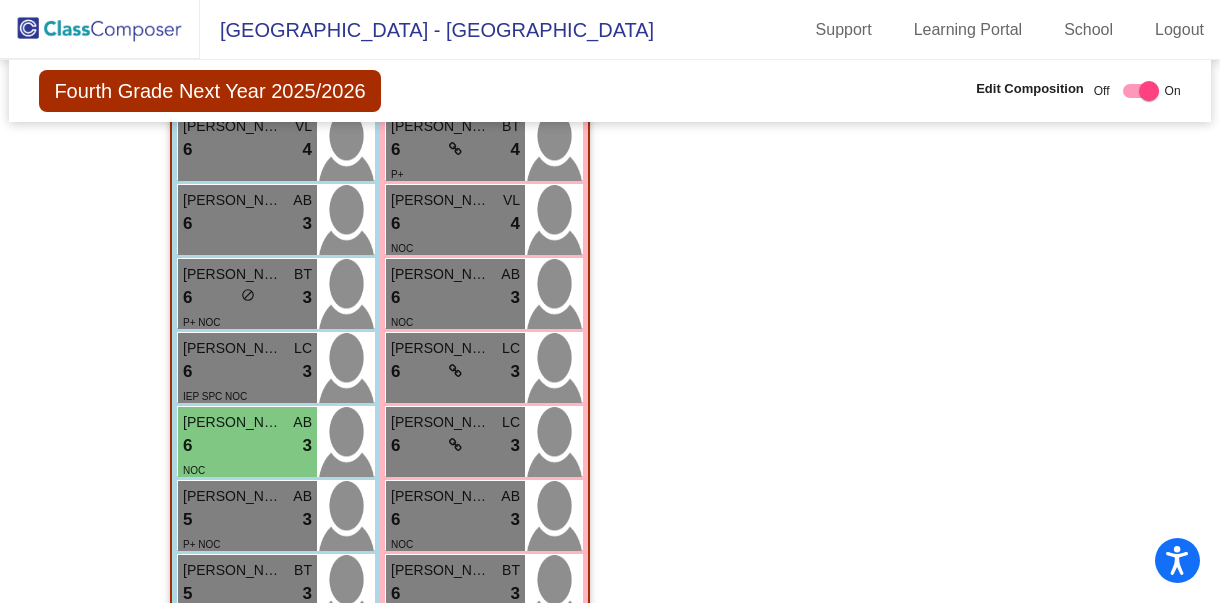 type on "DOL" 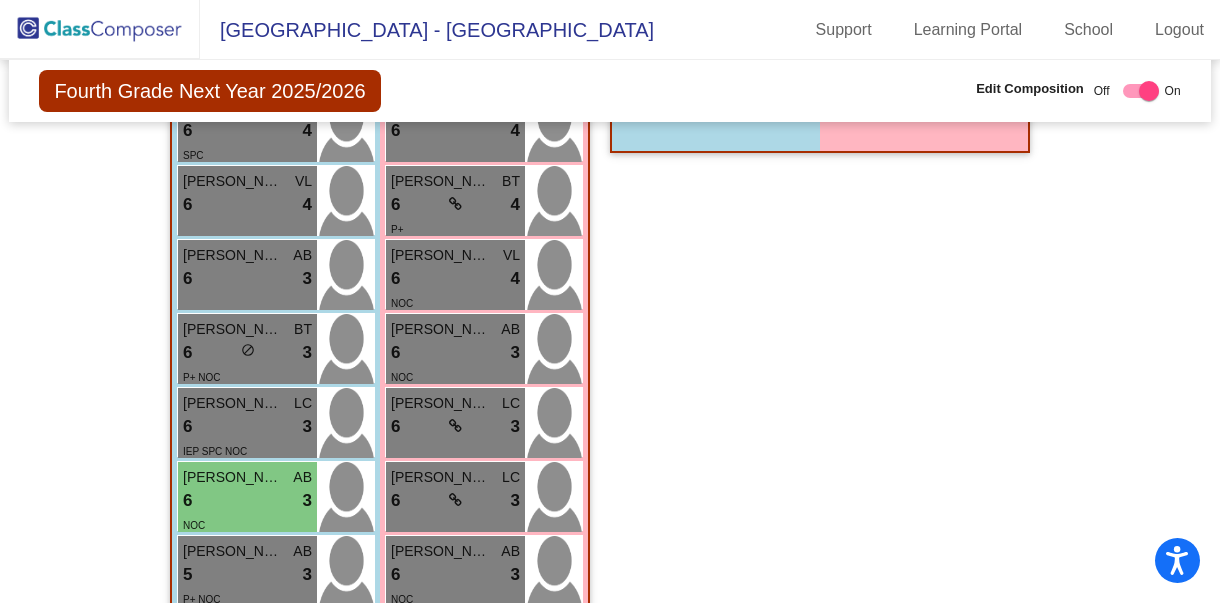 scroll, scrollTop: 2365, scrollLeft: 0, axis: vertical 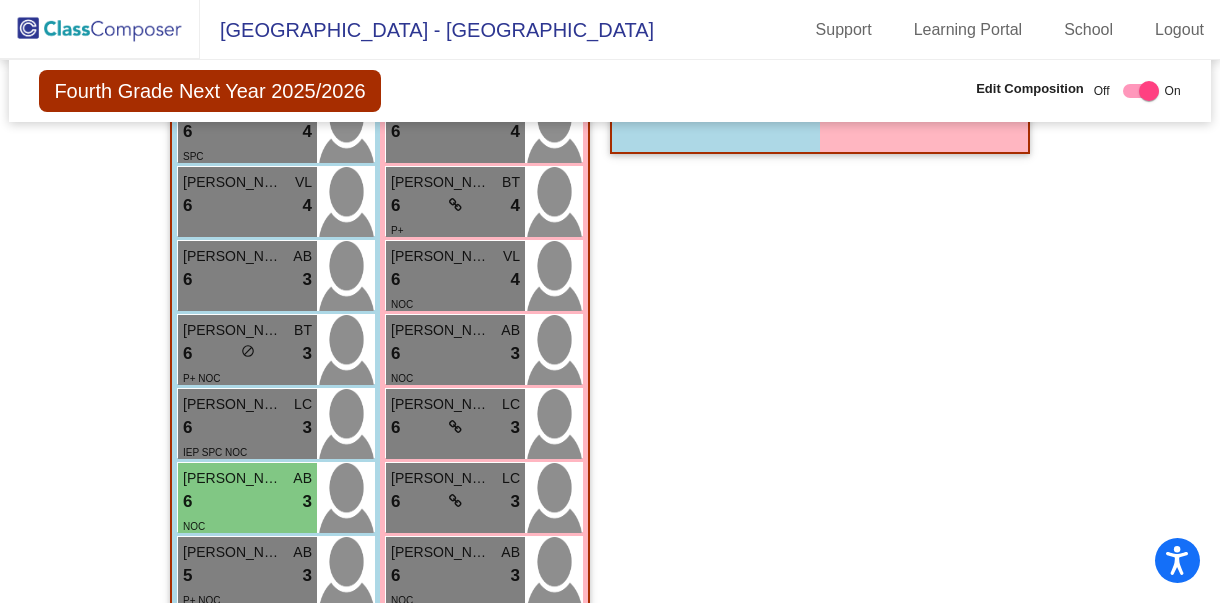 click on "Hallway   - Hallway Class  picture_as_pdf  Add Student  First Name Last Name Student Id  (Recommended)   Boy   Girl   Non Binary Add Close  Boys : 1  Matthew Malty lock do_not_disturb_alt Girls: 0   No Students   Class 1   - Carrie Nichols  picture_as_pdf Carrie Nichols  Add Student  First Name Last Name Student Id  (Recommended)   Boy   Girl   Non Binary Add Close  Boys : 19  Natan Kotik LC 9 lock do_not_disturb_alt 3 Thiveen Perera AB 7 lock do_not_disturb_alt 3 Jackson Ziegler LC 6 lock do_not_disturb_alt 4 P+ Shaun Kasam VL 6 lock do_not_disturb_alt 4 P+ Jaxtin Fulinara BT 6 lock do_not_disturb_alt 4 P+ Ethan Posin AB 6 lock do_not_disturb_alt 3 Adam Renteria BT 5 lock do_not_disturb_alt 3 P+ NOC Evan Hira LC 5 lock do_not_disturb_alt 3 NOC Viran Kokal AB 5 lock do_not_disturb_alt 3 P+ NOC Azariah. McGowan VL 5 lock do_not_disturb_alt 3 NOC Aeryson Nicasio LC 4 lock do_not_disturb_alt 4 NOC IRP Levi Hansen AB 4 lock do_not_disturb_alt 3 IEP P- SPC NOC Elijah Chapman VL 4 lock do_not_disturb_alt 3 AB" 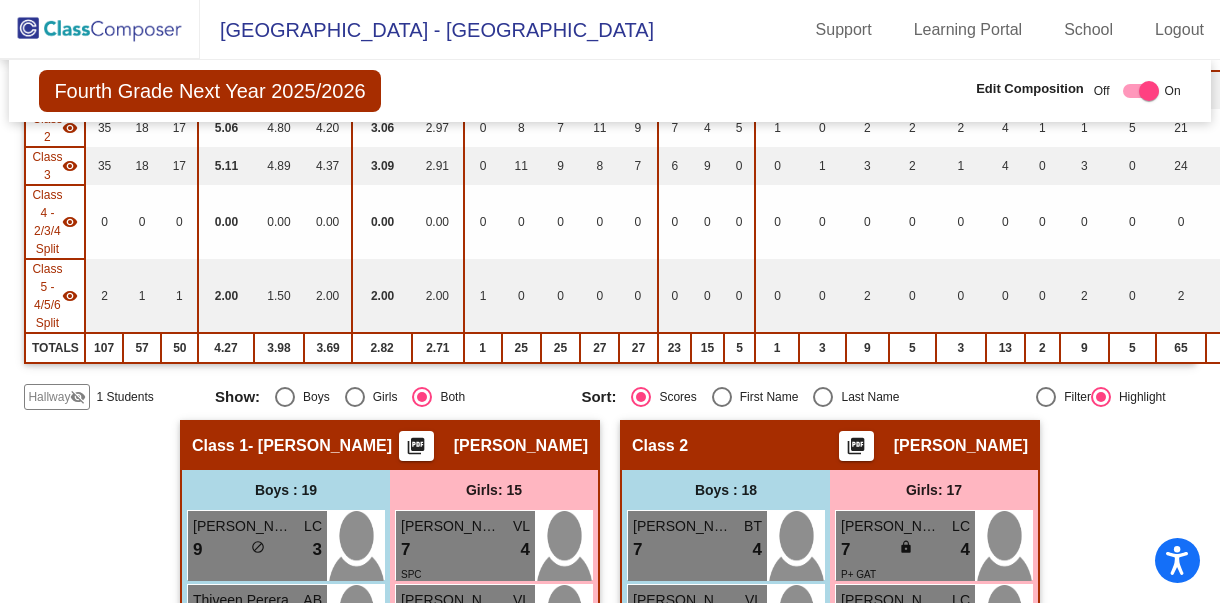 scroll, scrollTop: 0, scrollLeft: 0, axis: both 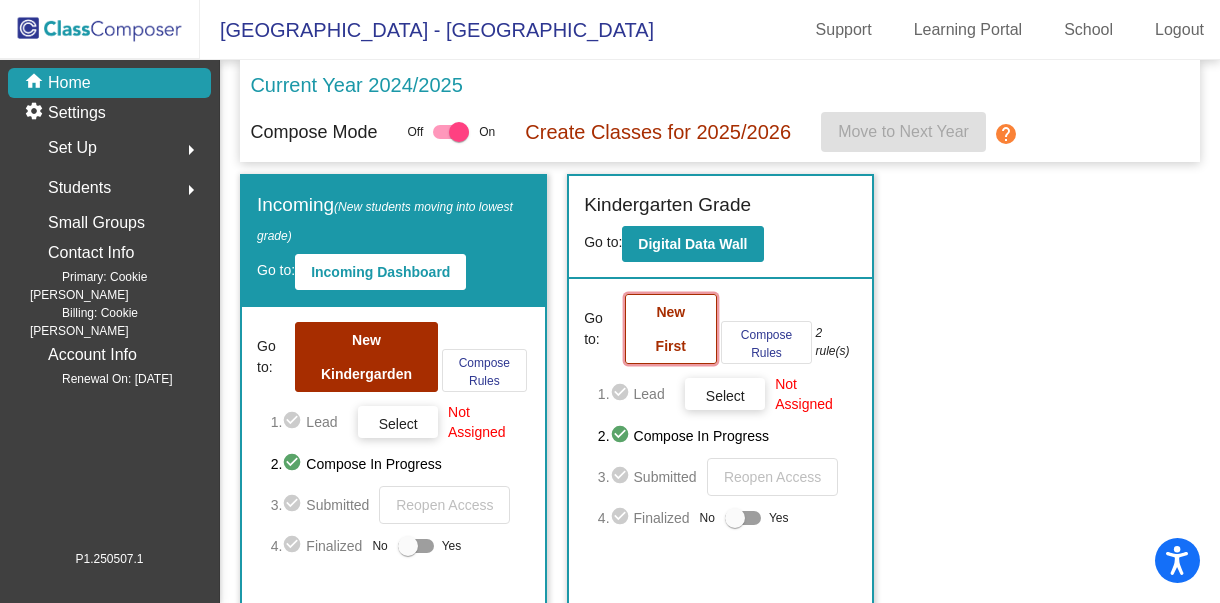 click on "New First" 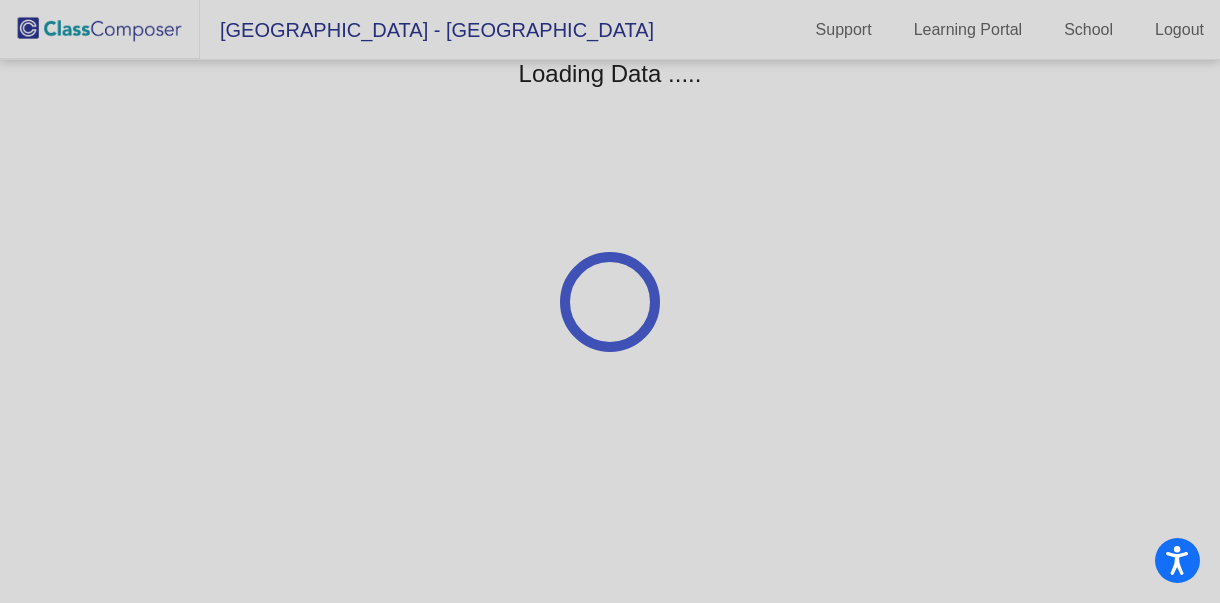 click 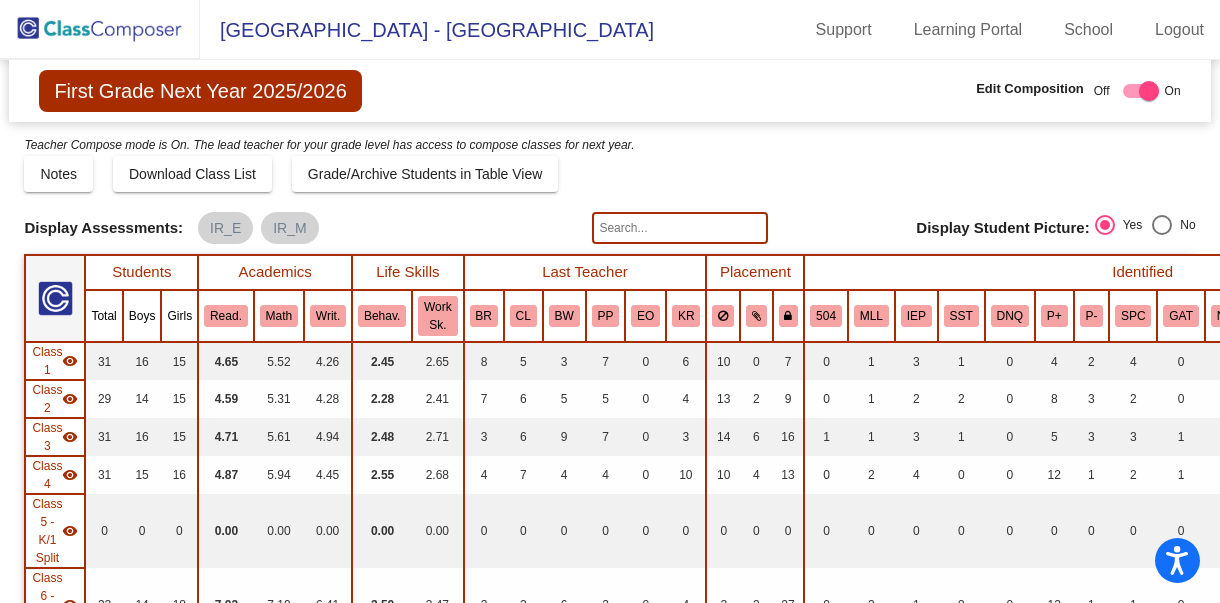 click 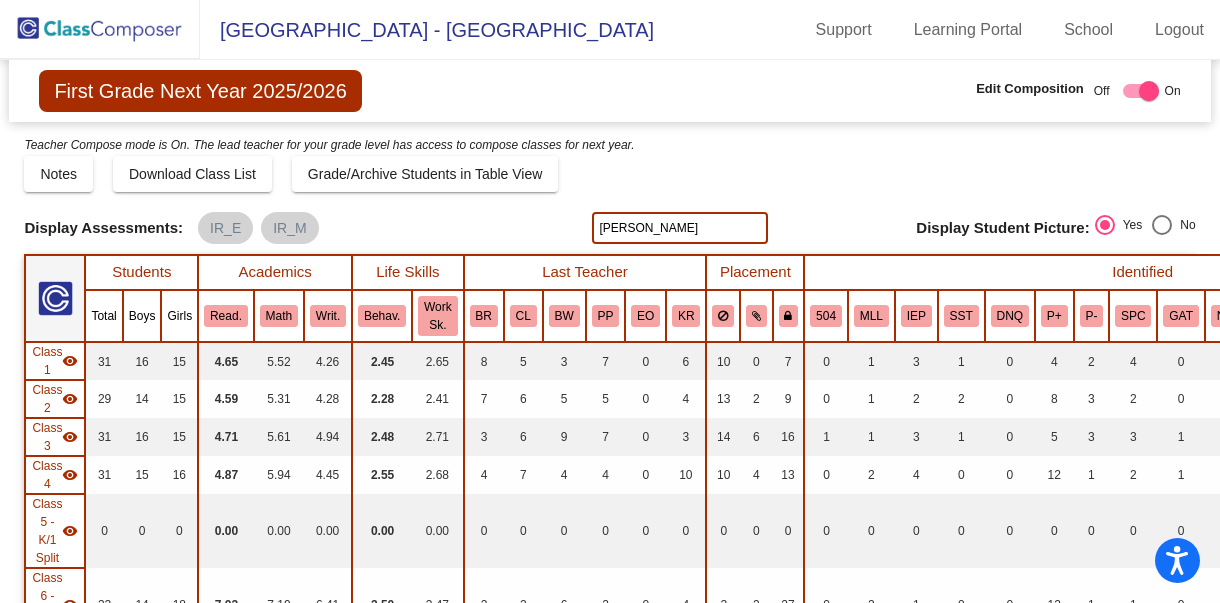type on "morgan" 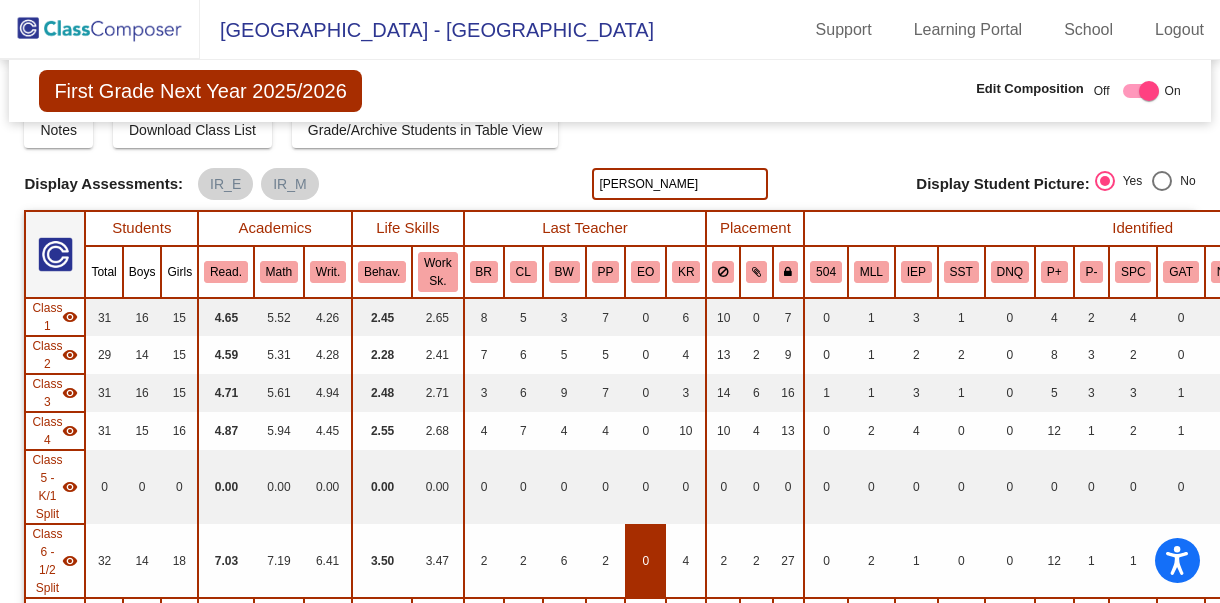 scroll, scrollTop: 0, scrollLeft: 0, axis: both 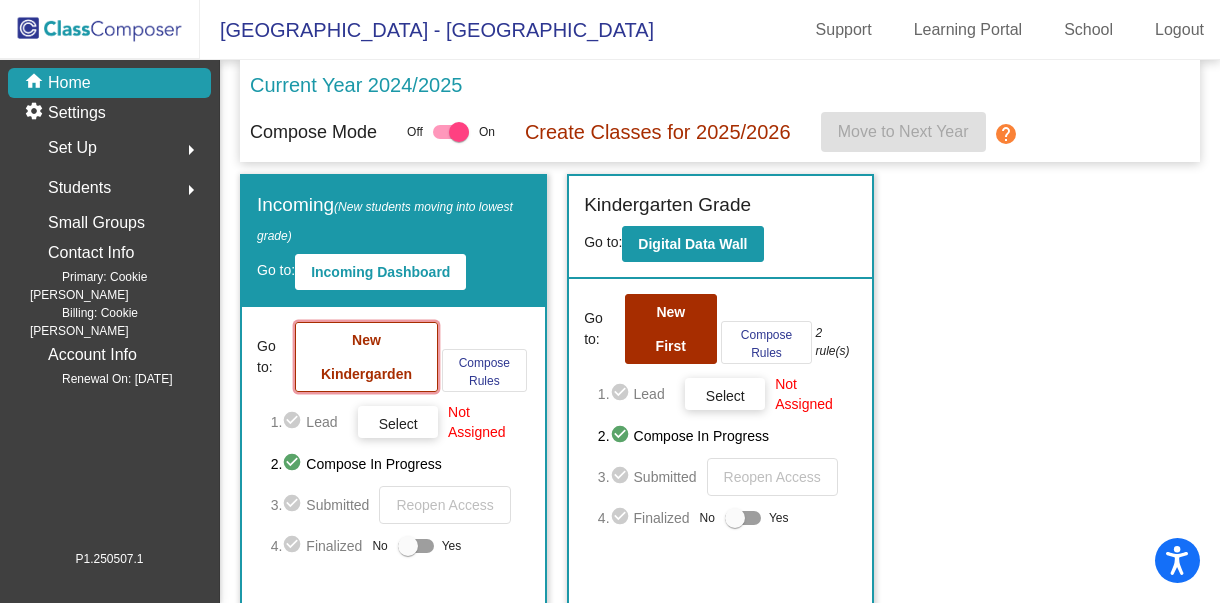 click on "New Kindergarden" 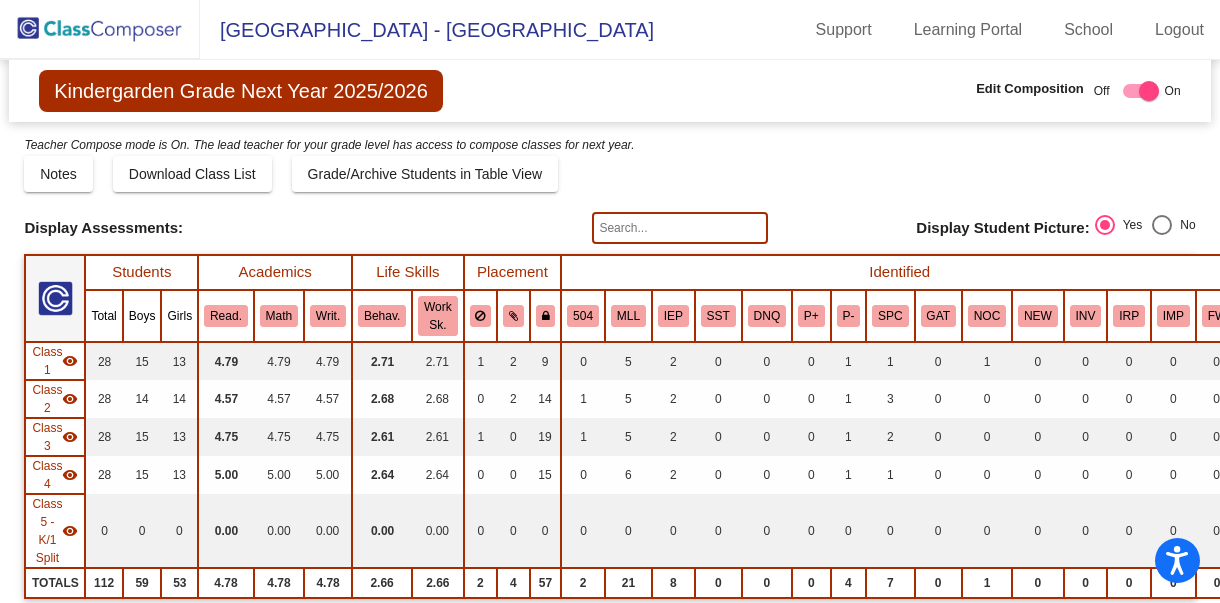 click 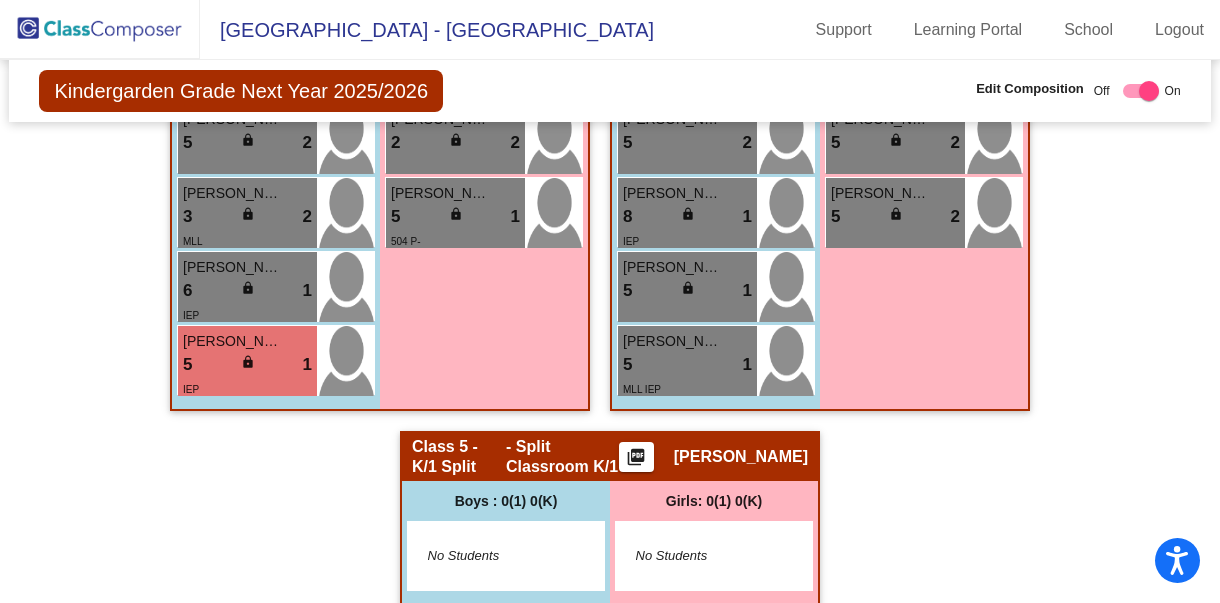 scroll, scrollTop: 2682, scrollLeft: 0, axis: vertical 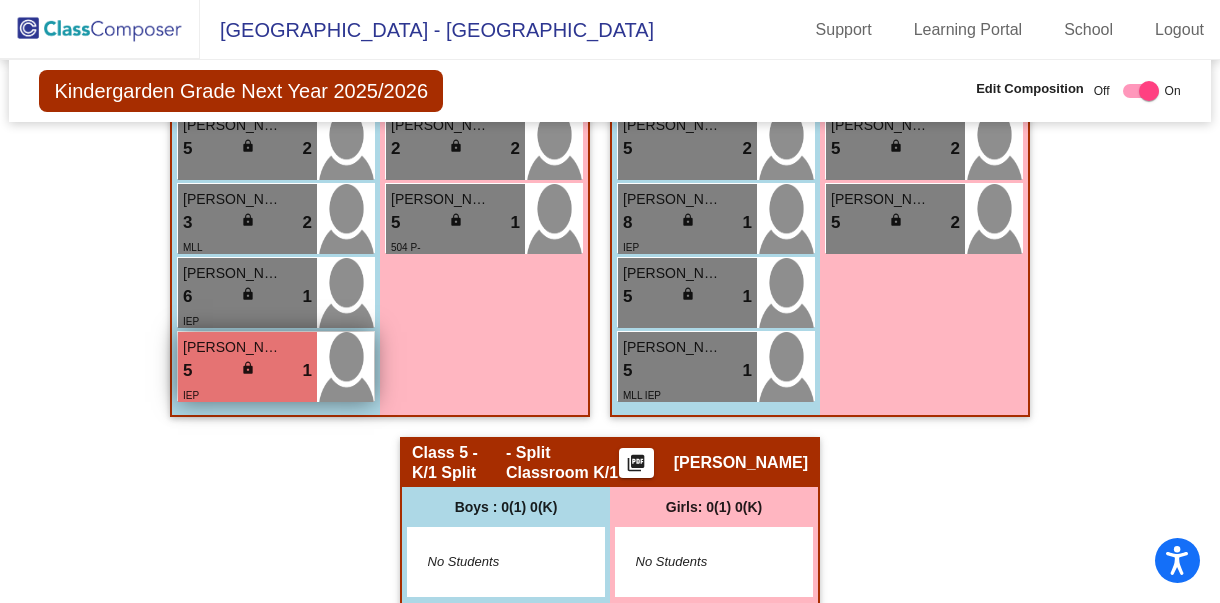 type on "[PERSON_NAME]" 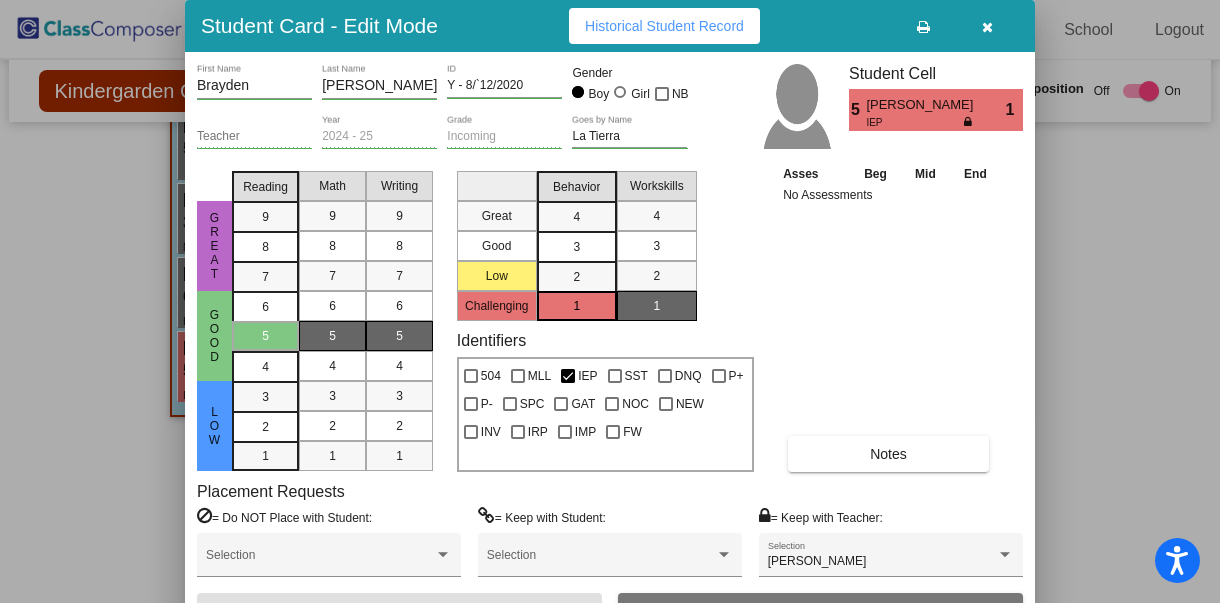 scroll, scrollTop: 0, scrollLeft: 0, axis: both 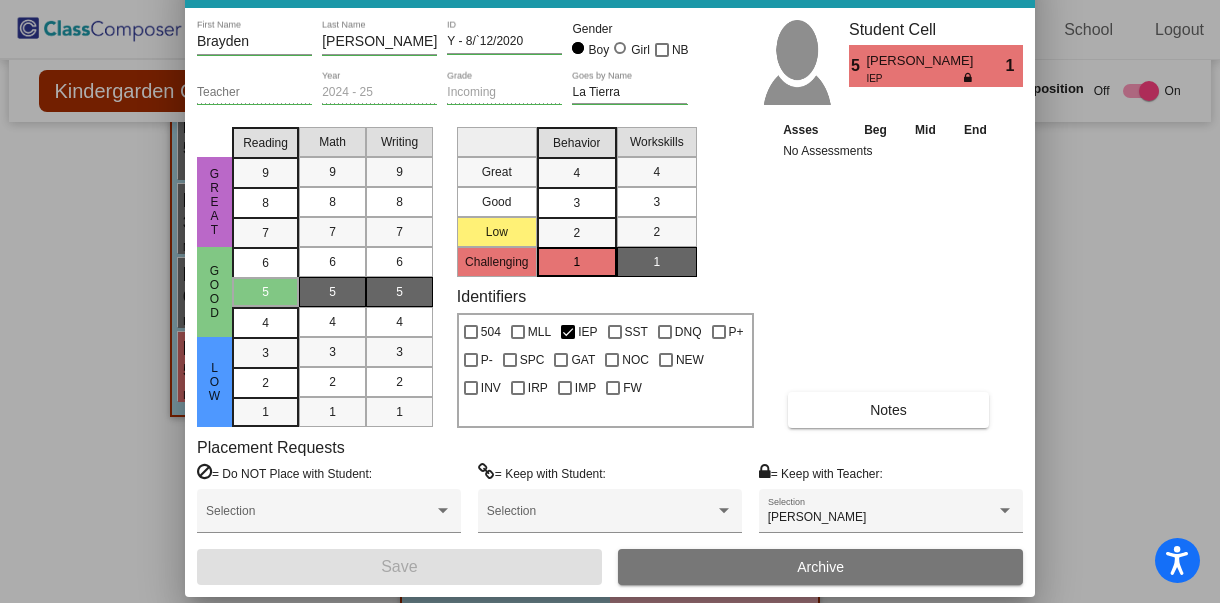 drag, startPoint x: 826, startPoint y: 18, endPoint x: 826, endPoint y: -30, distance: 48 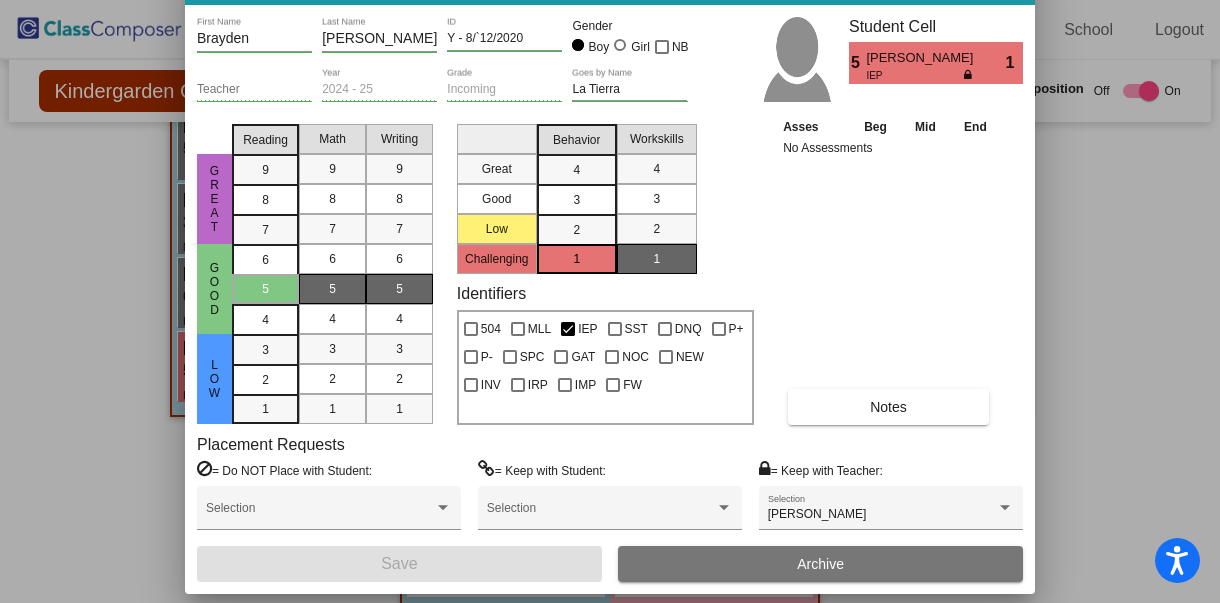 click on "Asses Beg Mid End No Assessments  Notes" at bounding box center [889, 270] 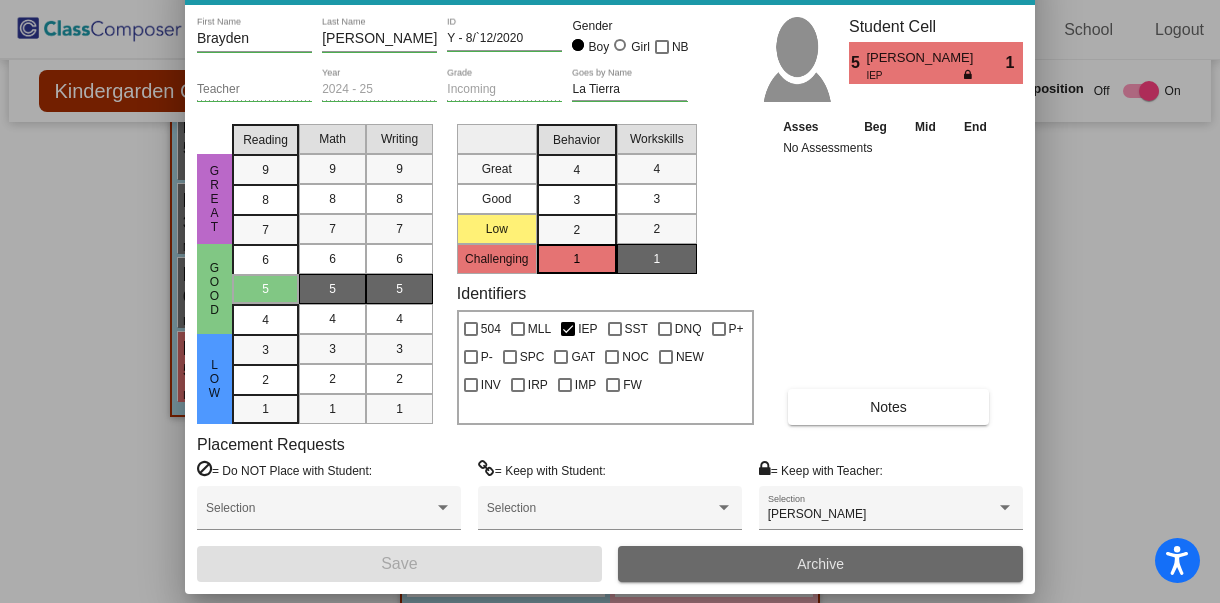 click on "Archive" at bounding box center [820, 564] 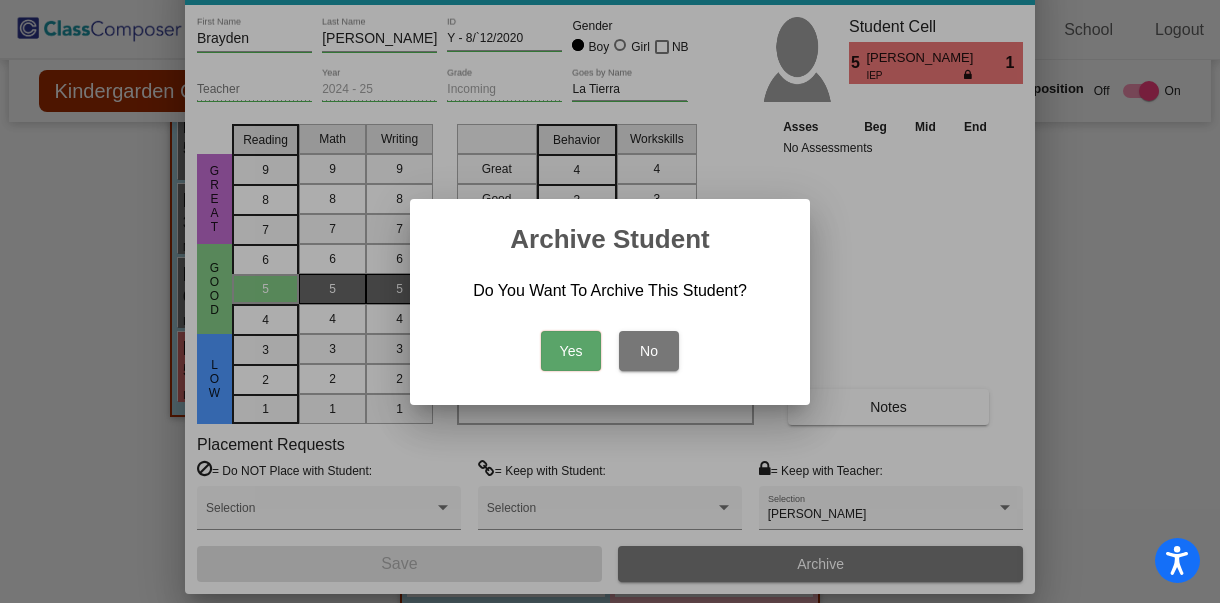 click on "Yes" at bounding box center (571, 351) 